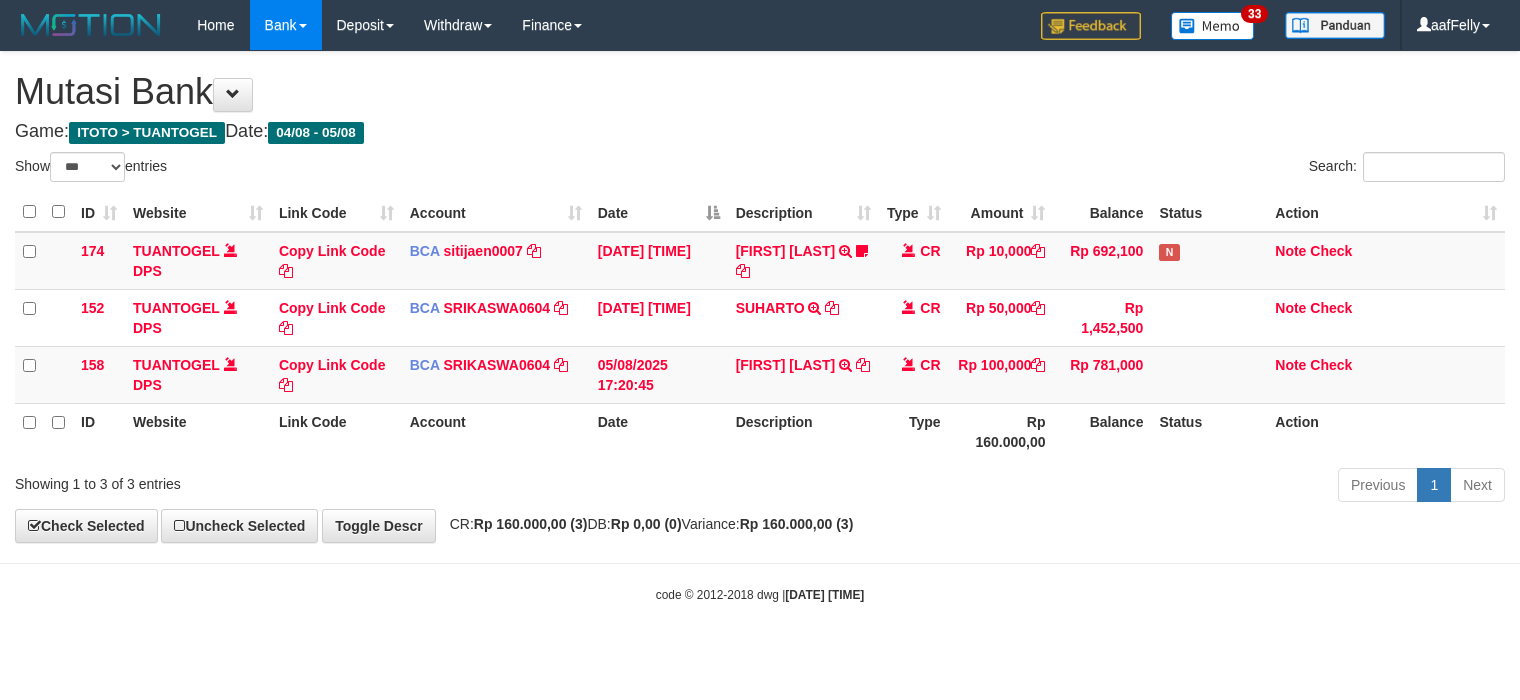 select on "***" 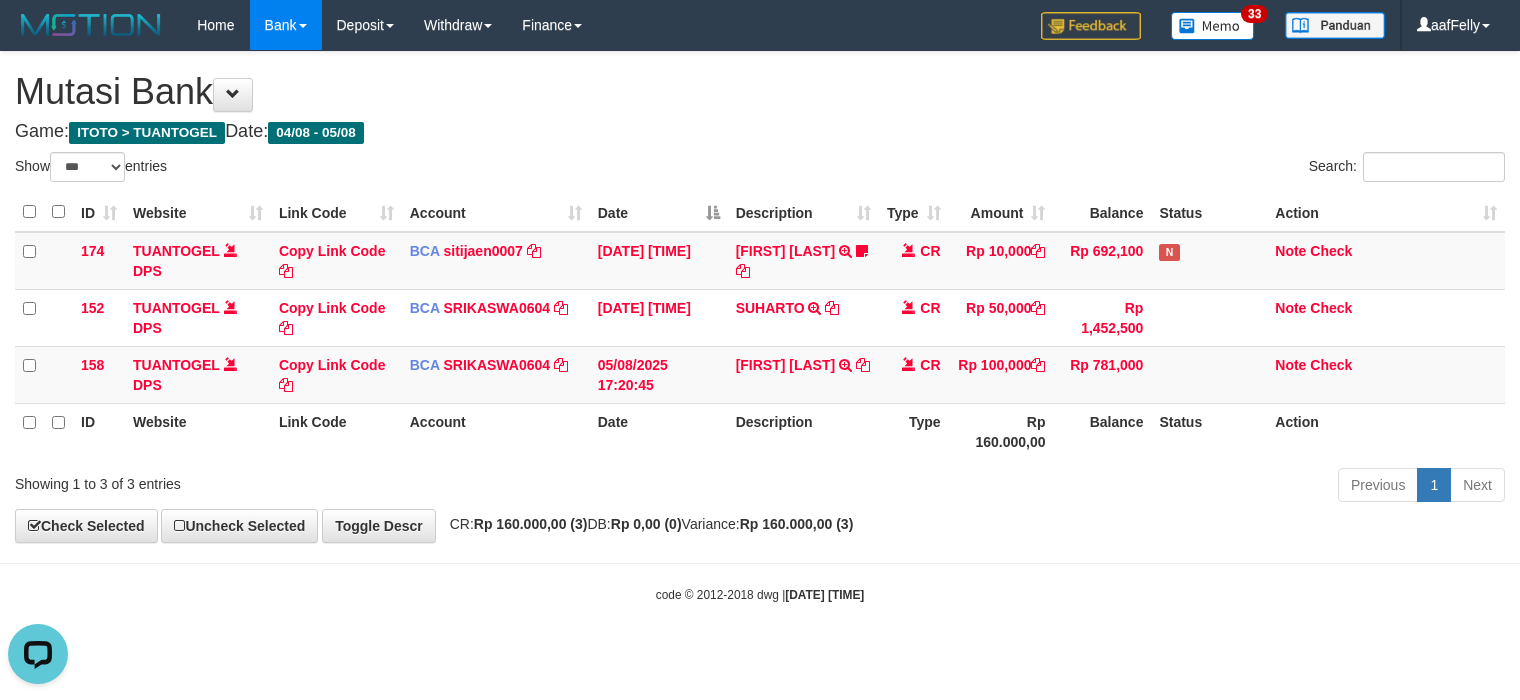 scroll, scrollTop: 0, scrollLeft: 0, axis: both 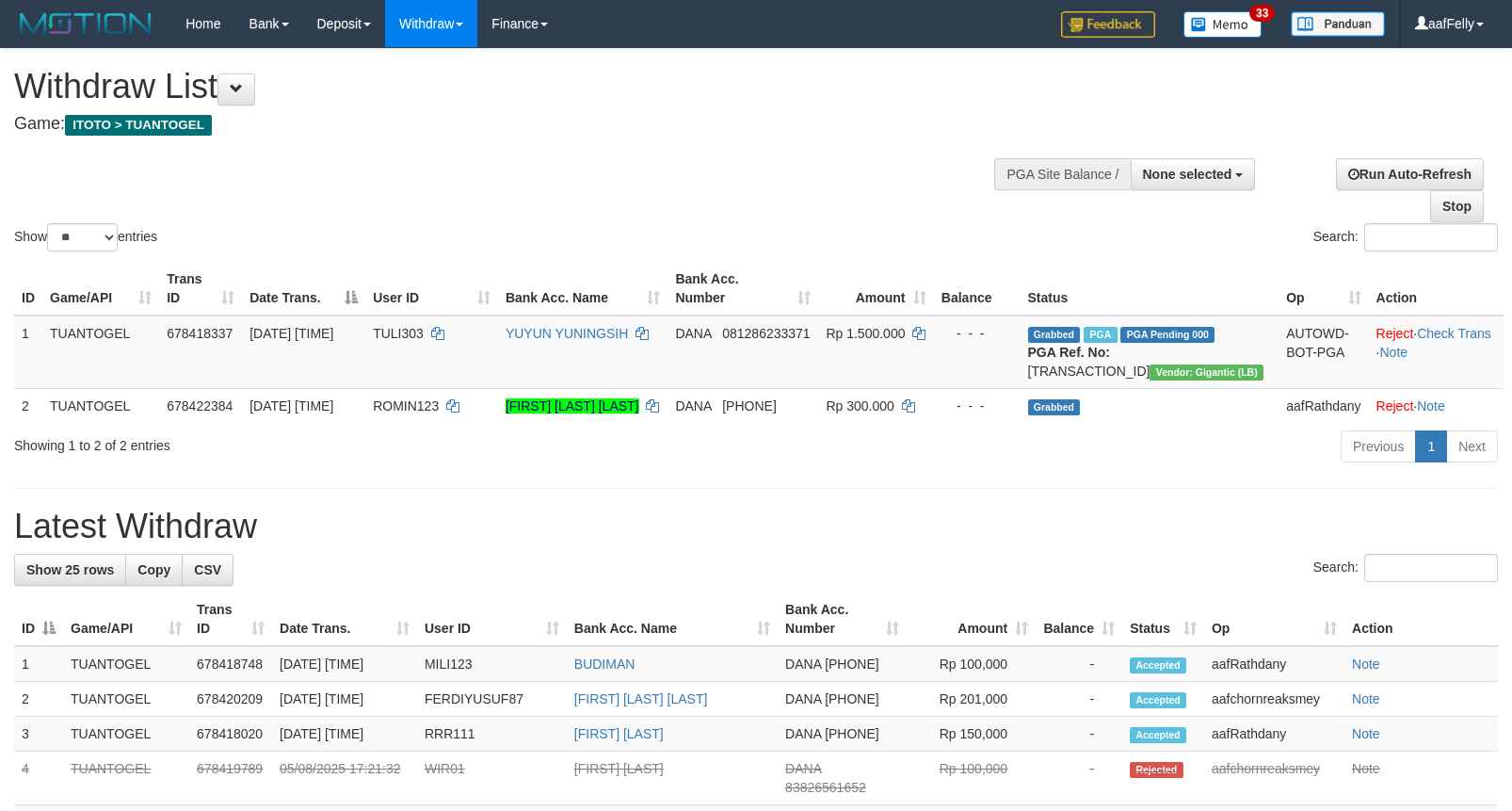 select 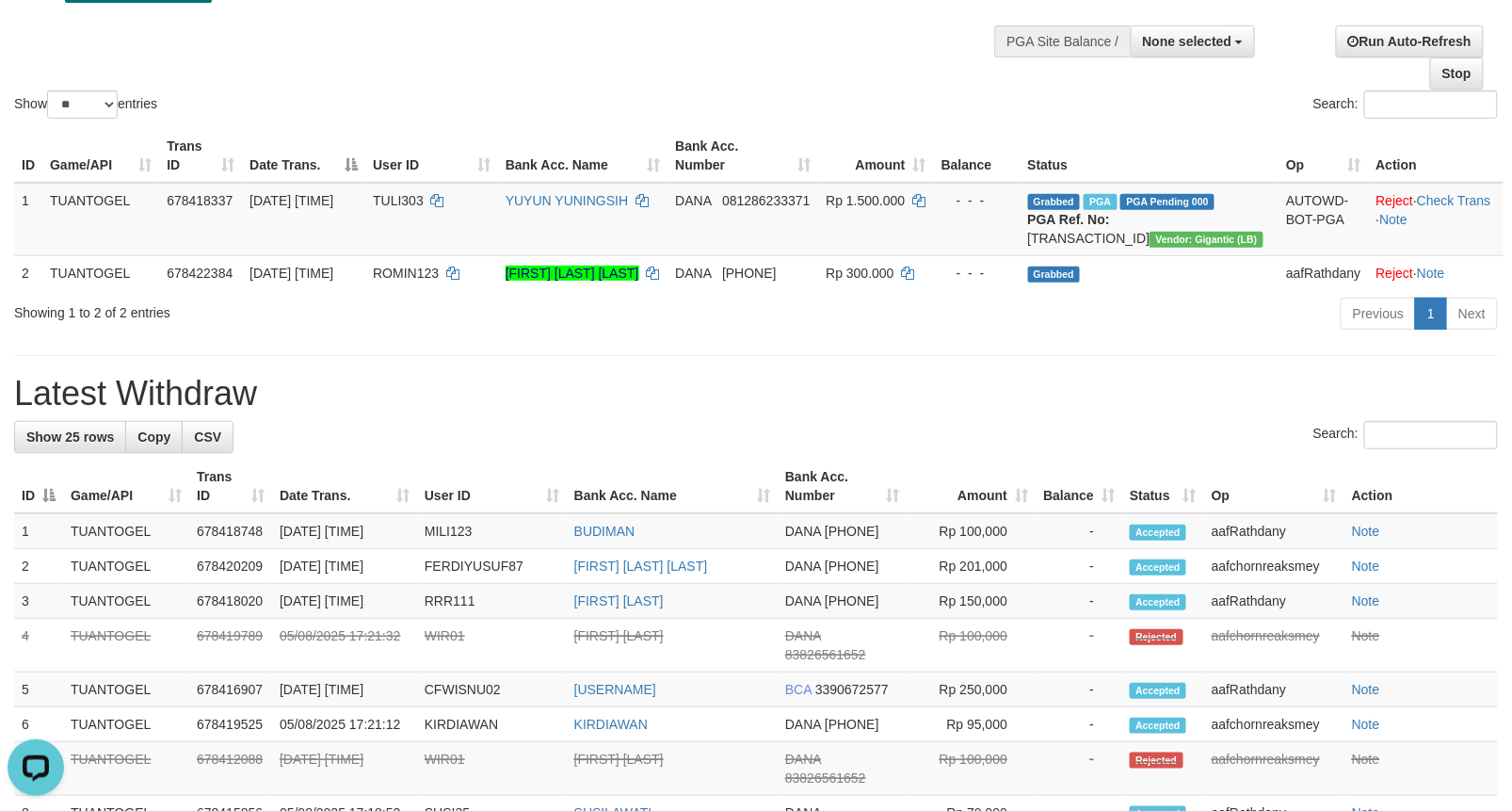 scroll, scrollTop: 0, scrollLeft: 0, axis: both 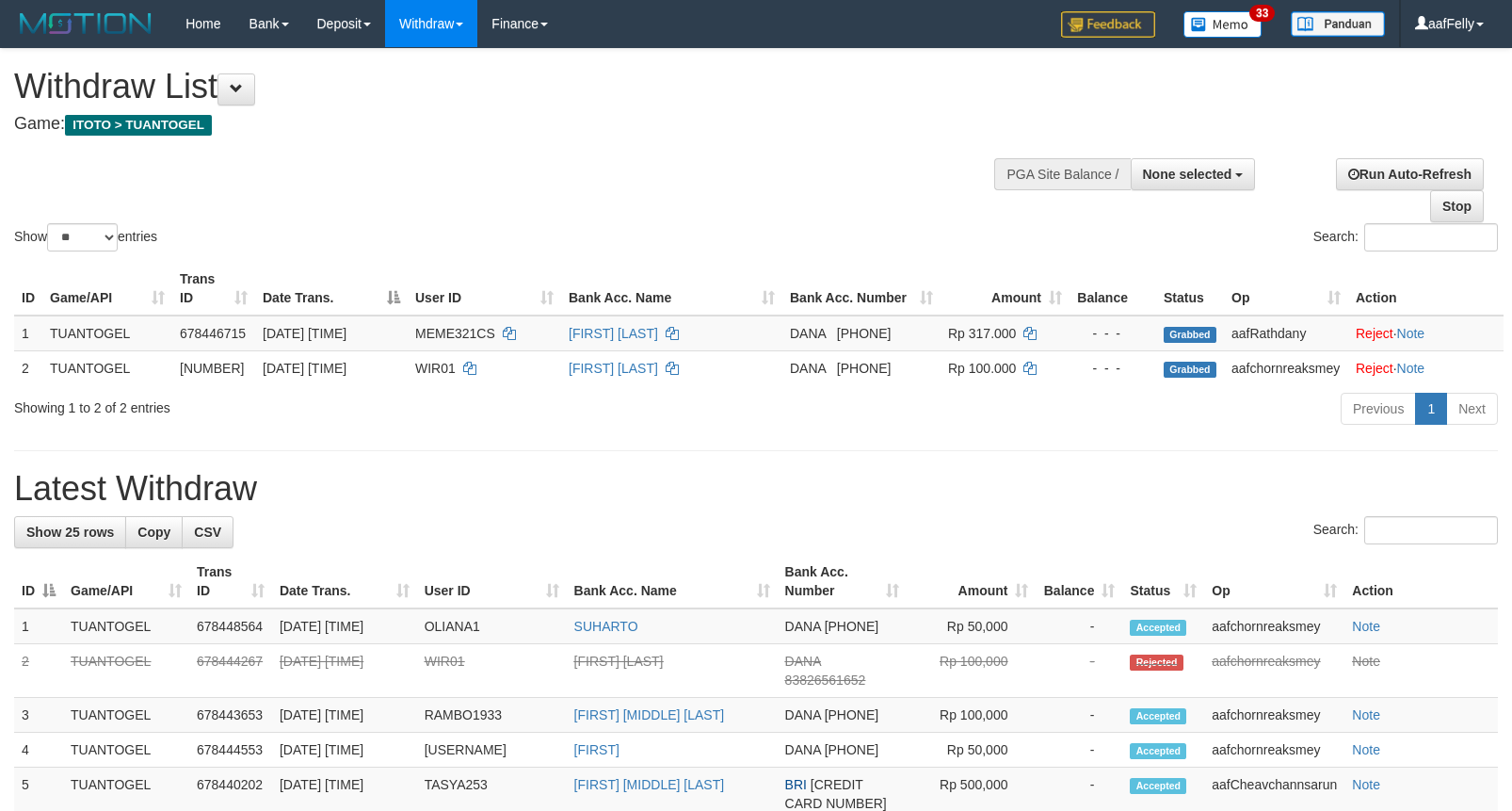 select 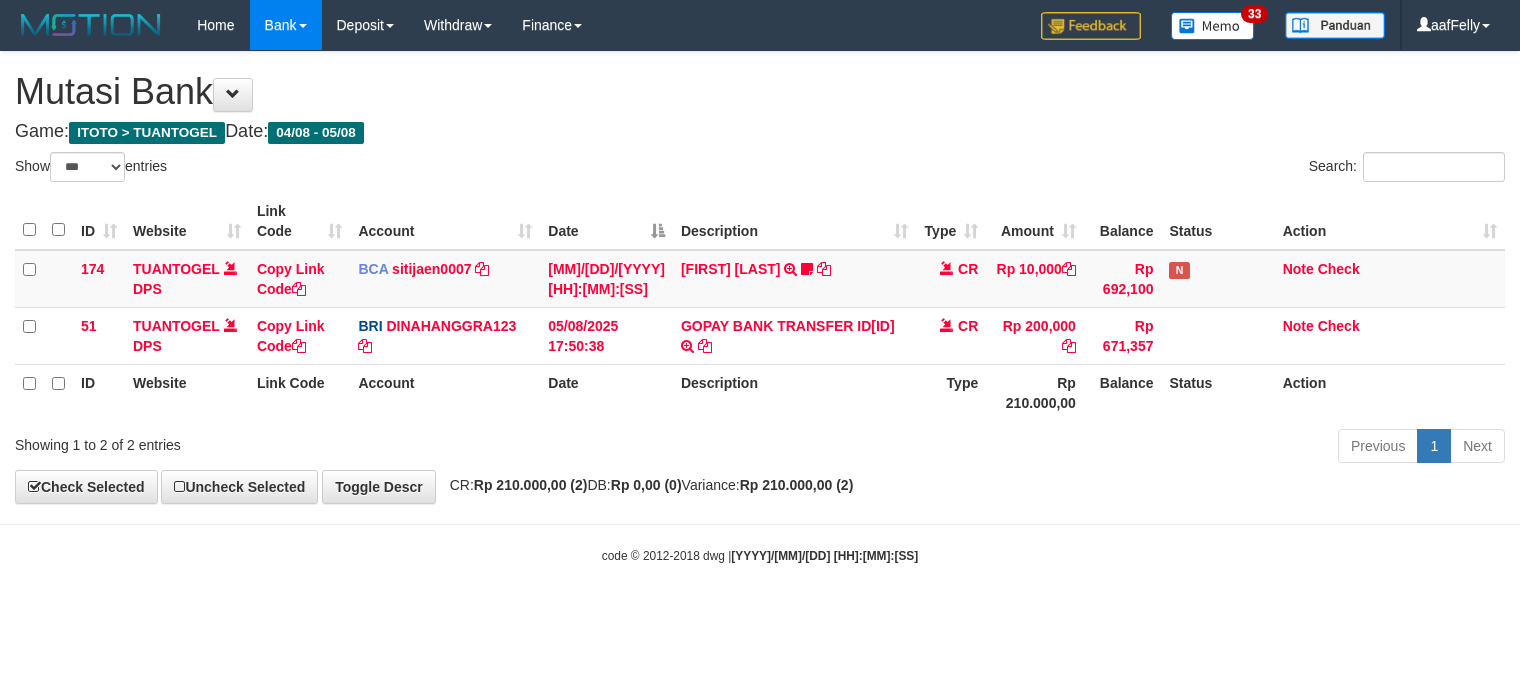 select on "***" 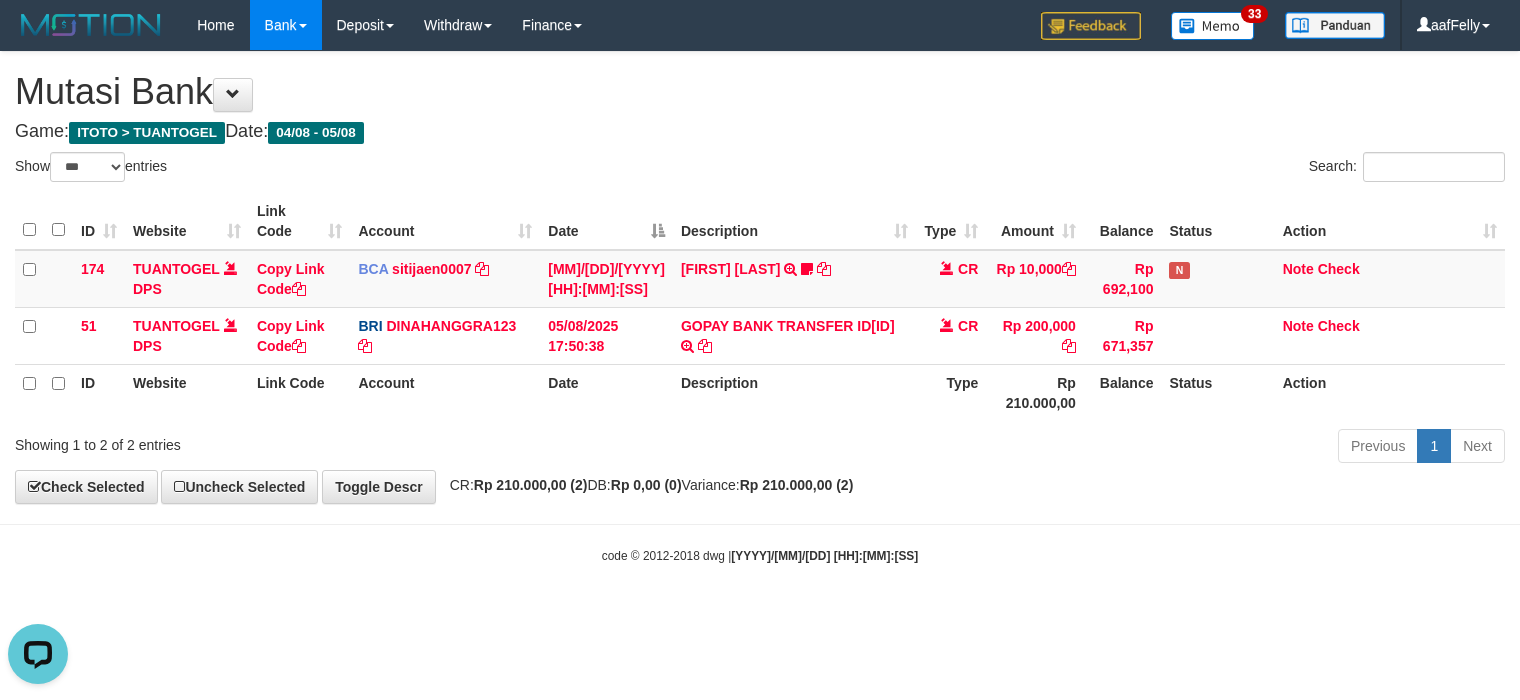 scroll, scrollTop: 0, scrollLeft: 0, axis: both 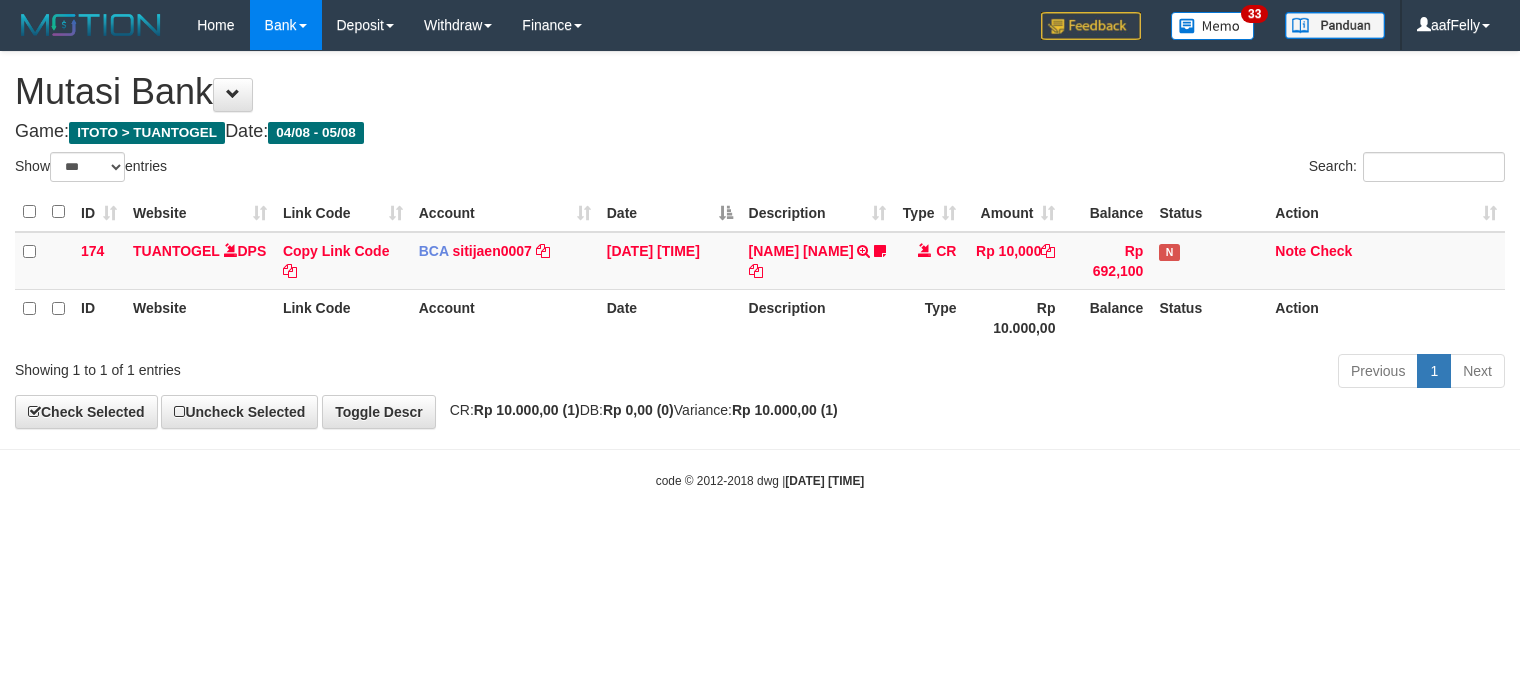 select on "***" 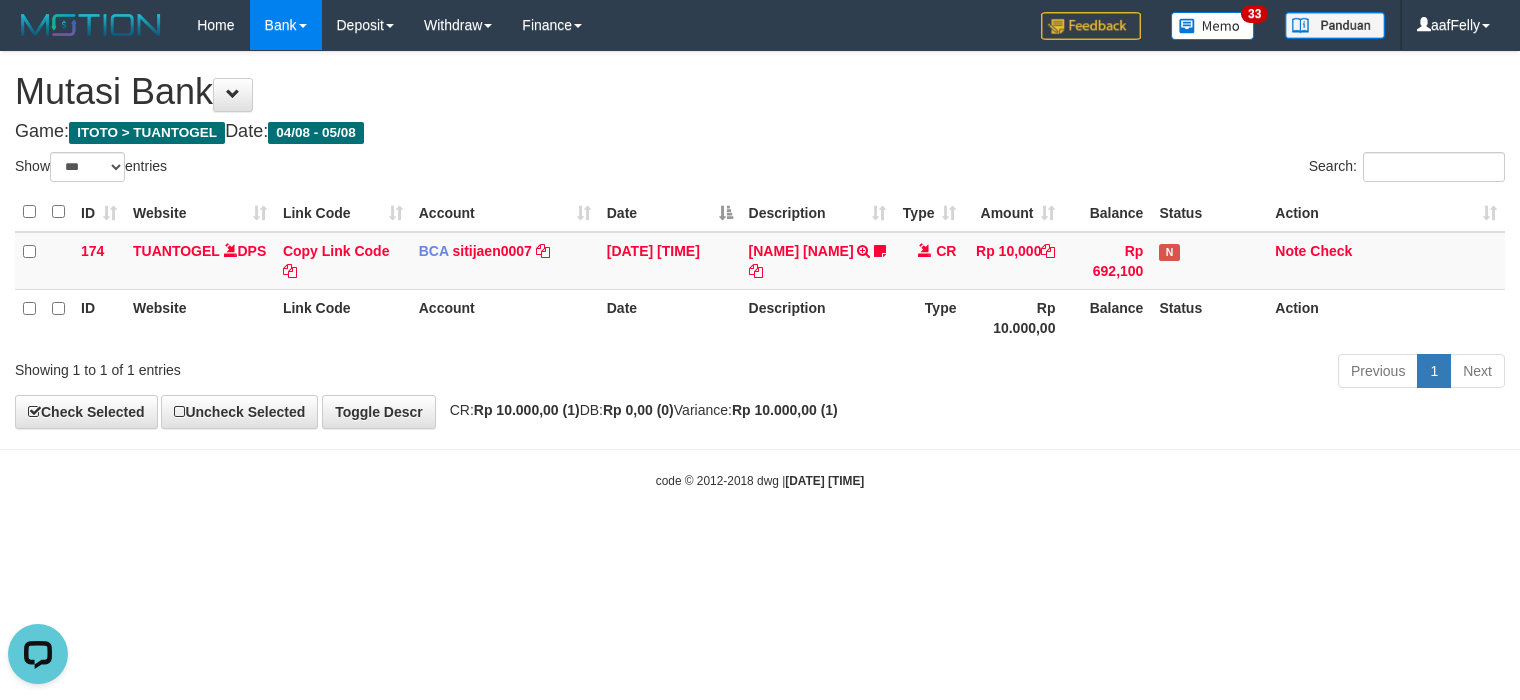scroll, scrollTop: 0, scrollLeft: 0, axis: both 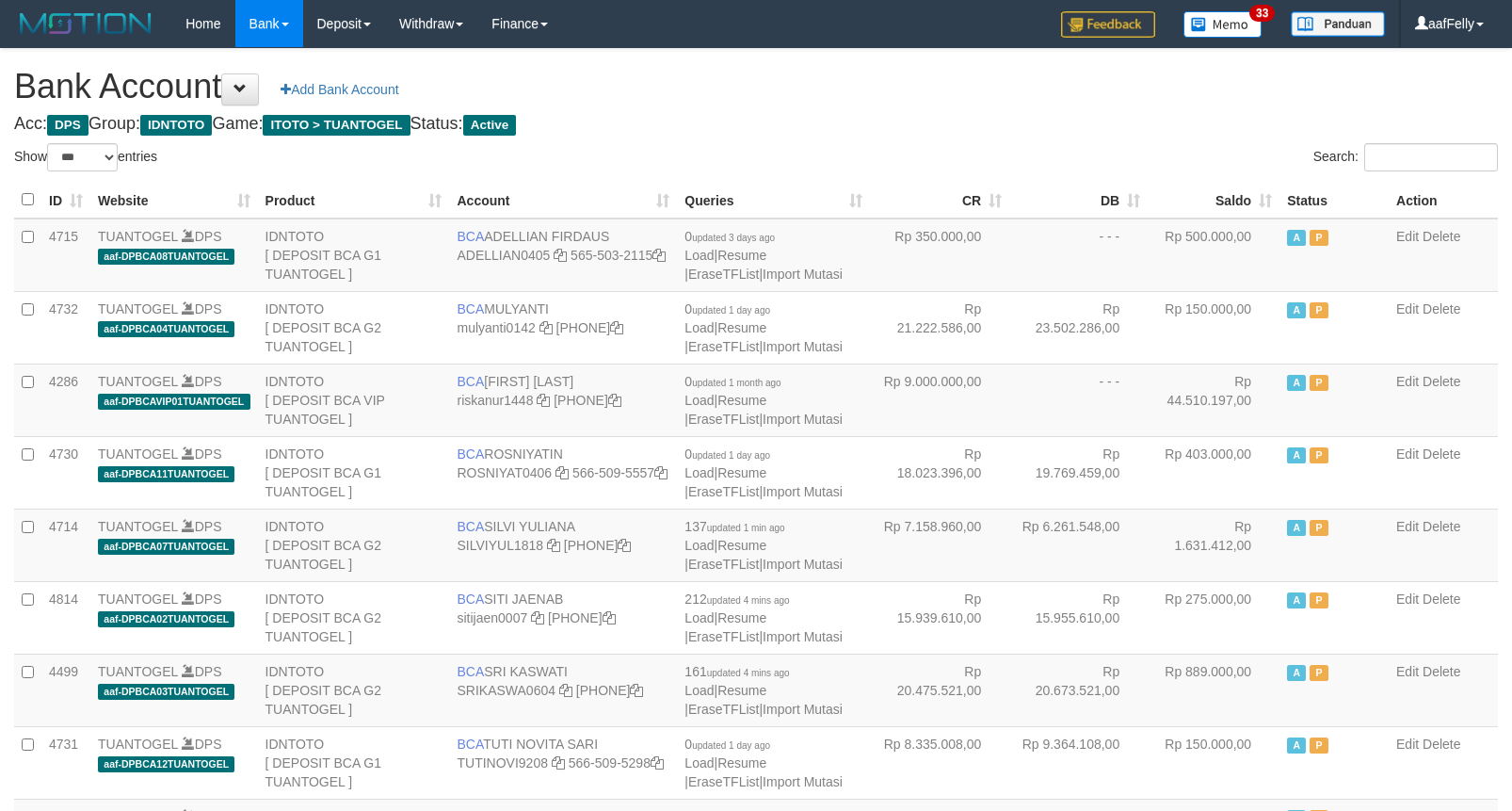 select on "***" 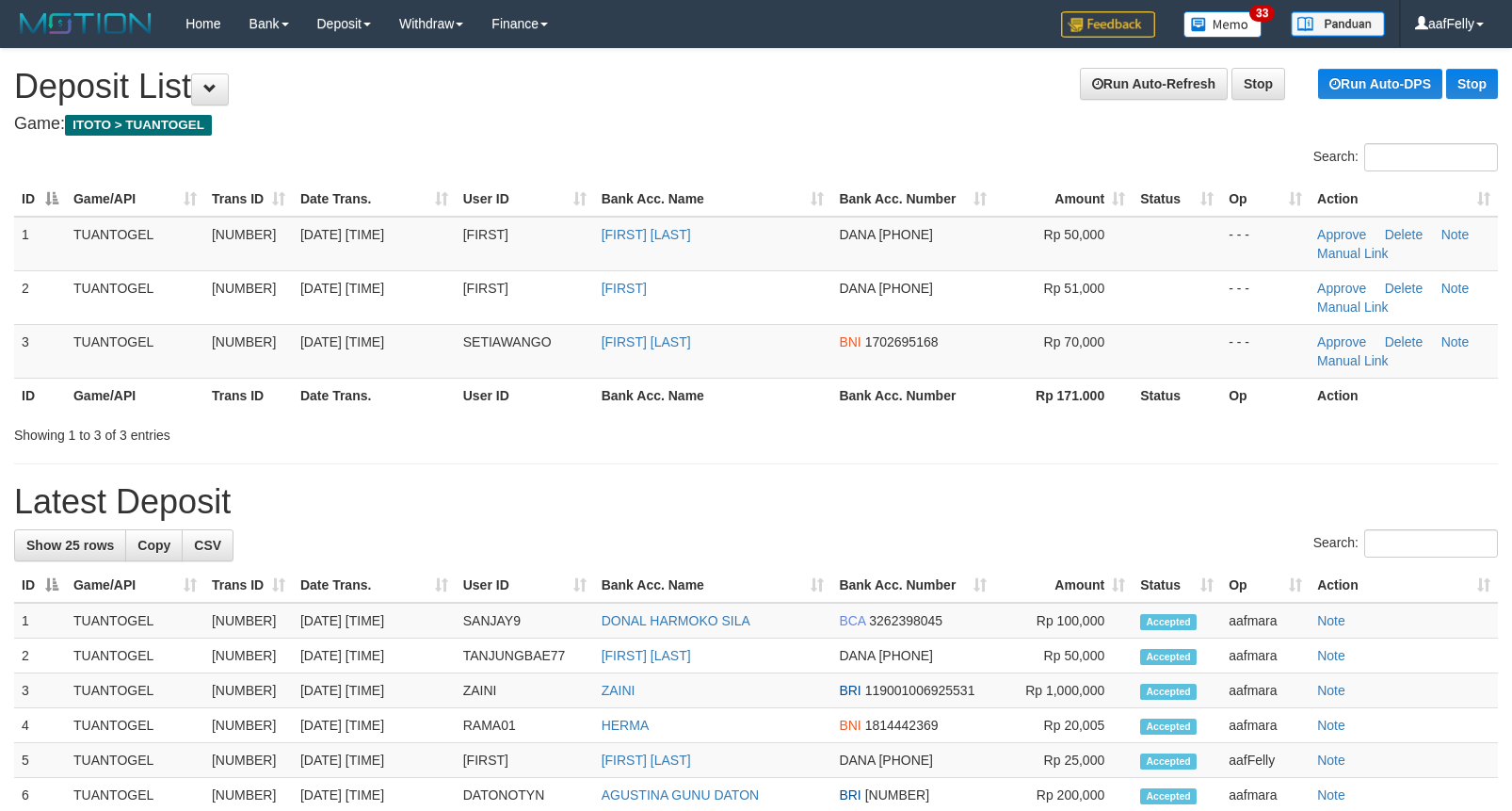 scroll, scrollTop: 0, scrollLeft: 0, axis: both 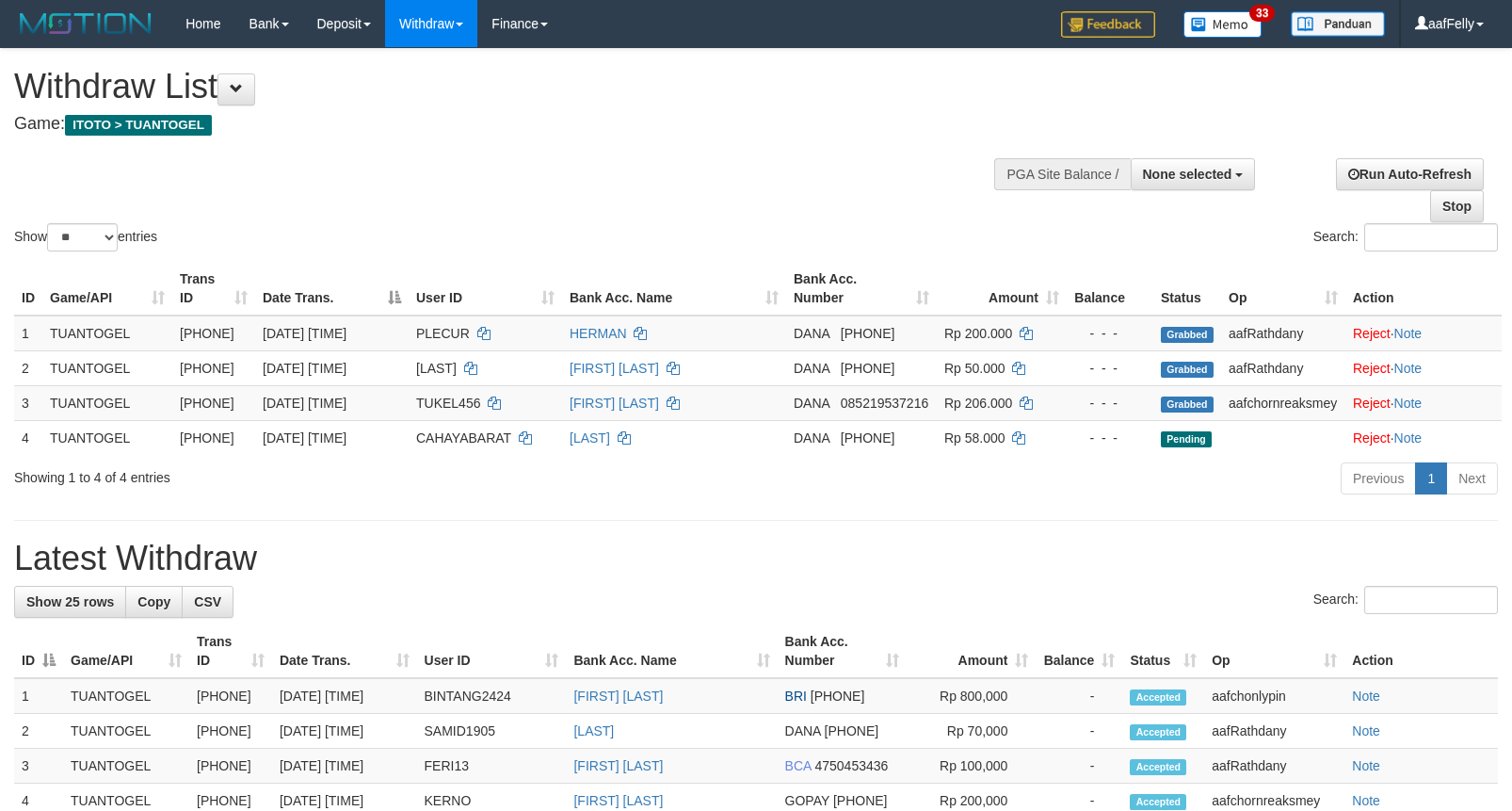 select 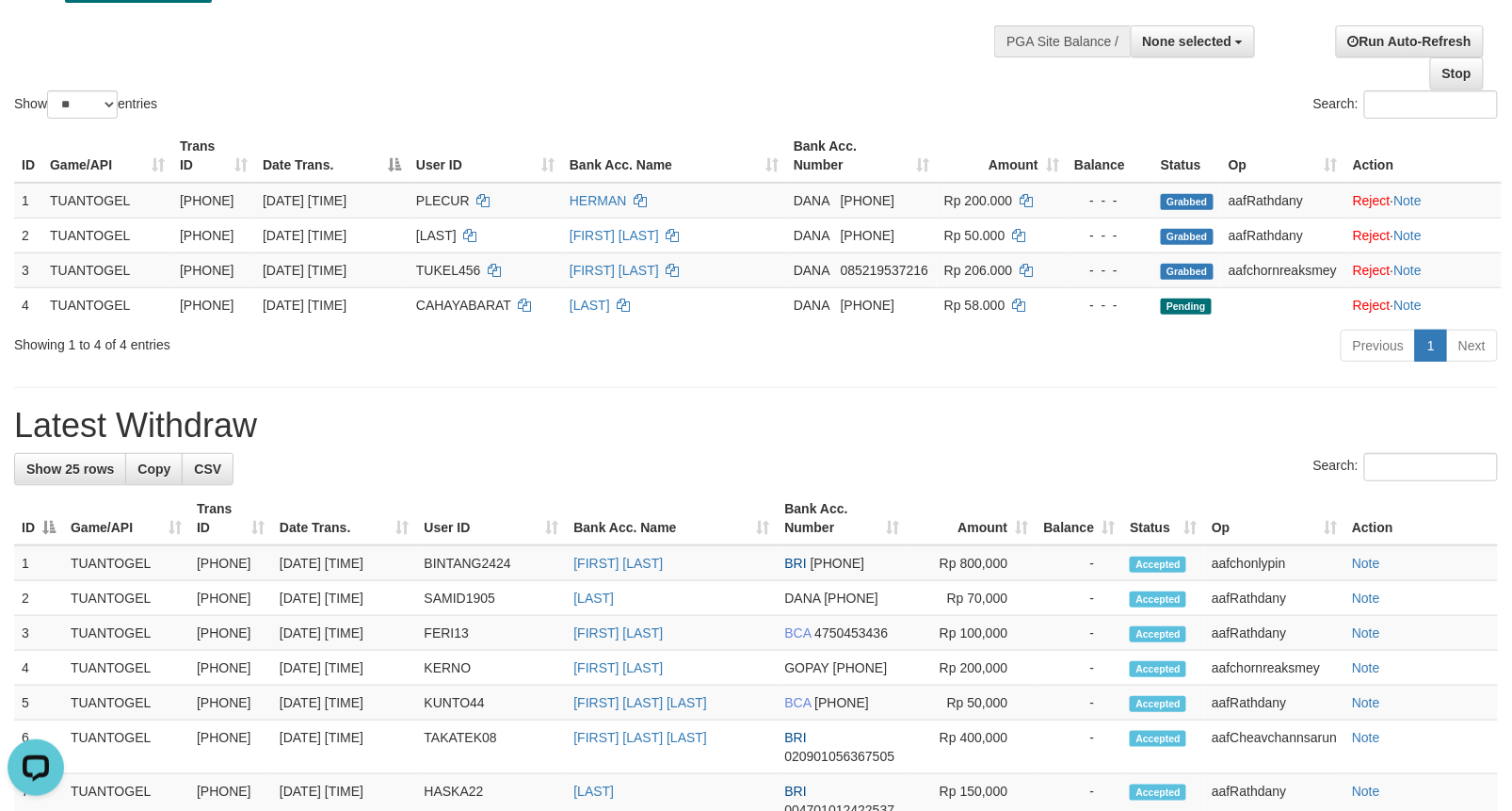 scroll, scrollTop: 0, scrollLeft: 0, axis: both 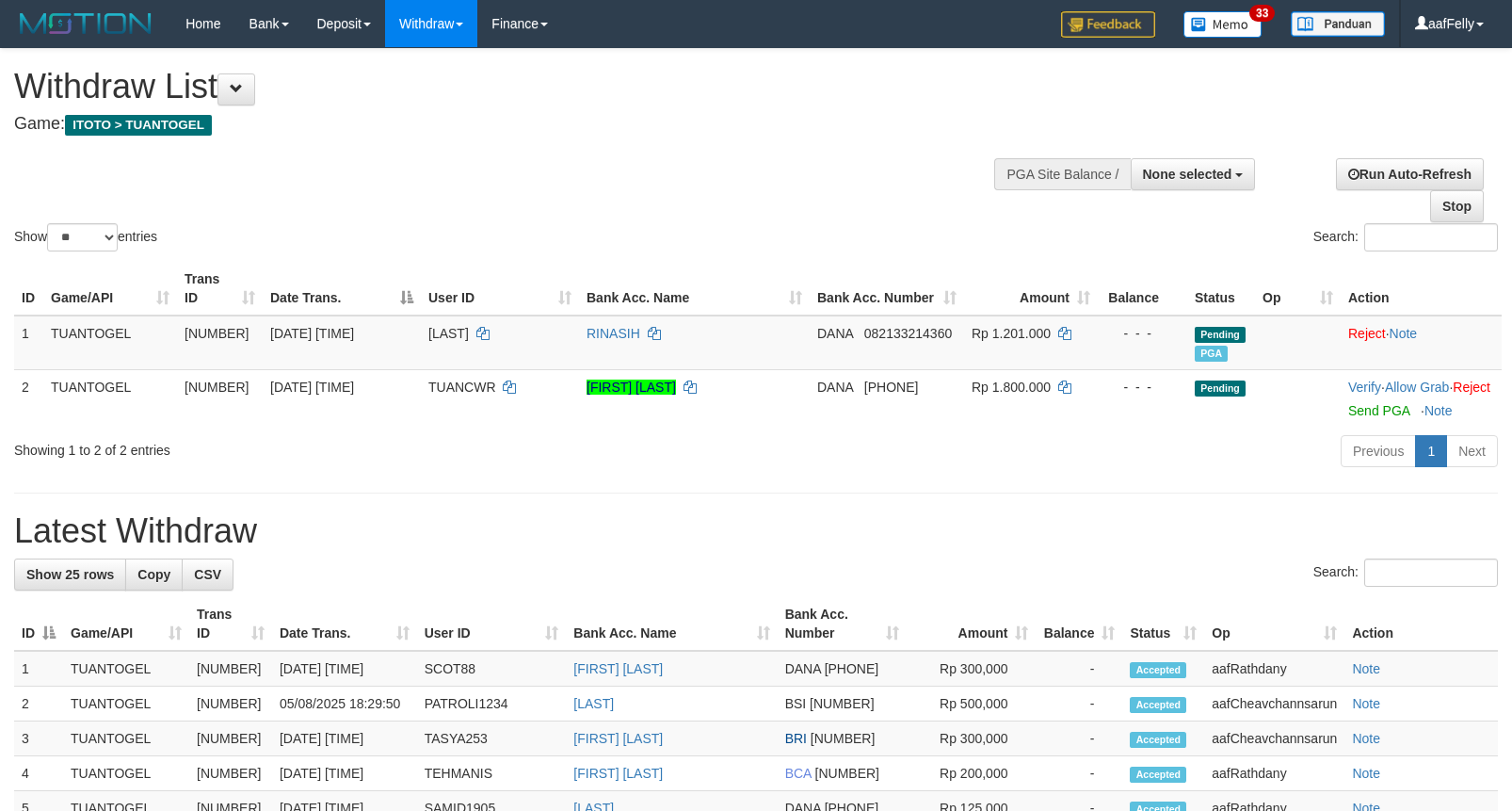 select 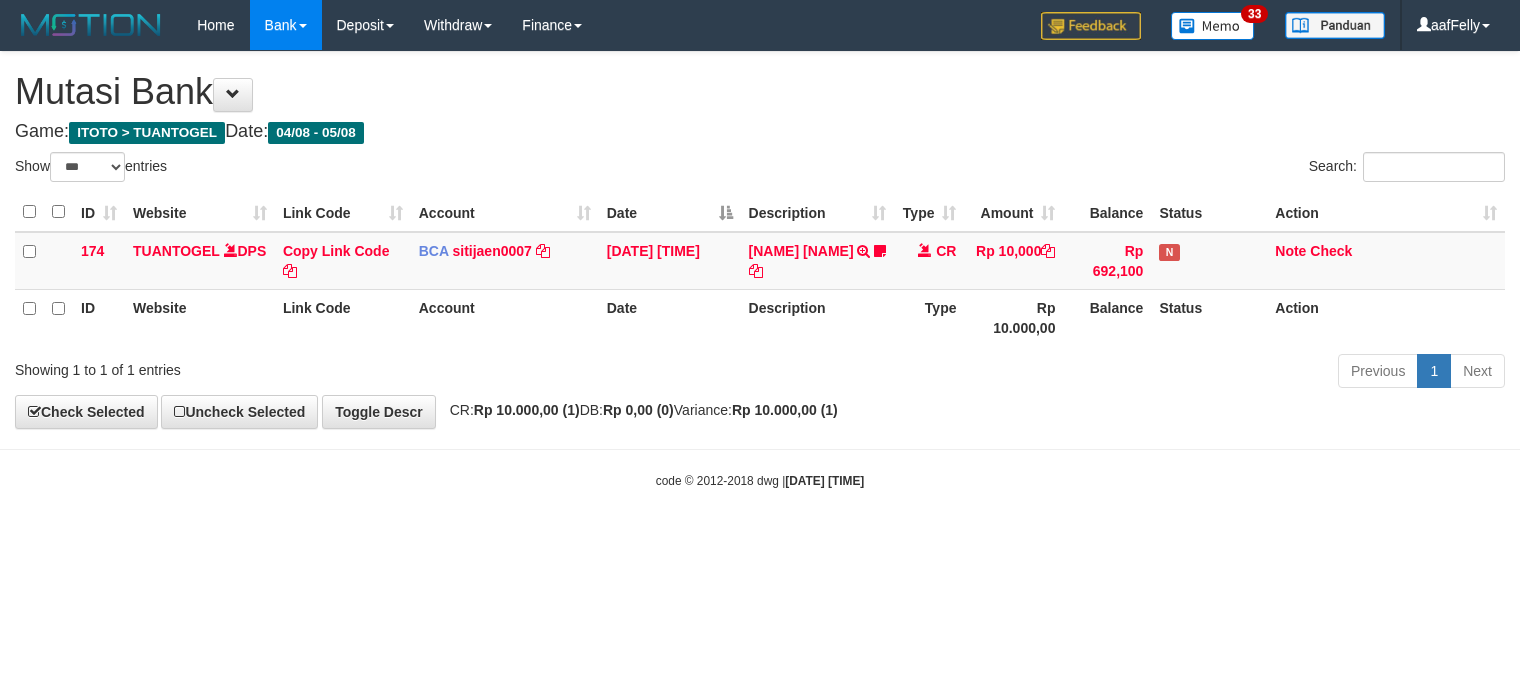select on "***" 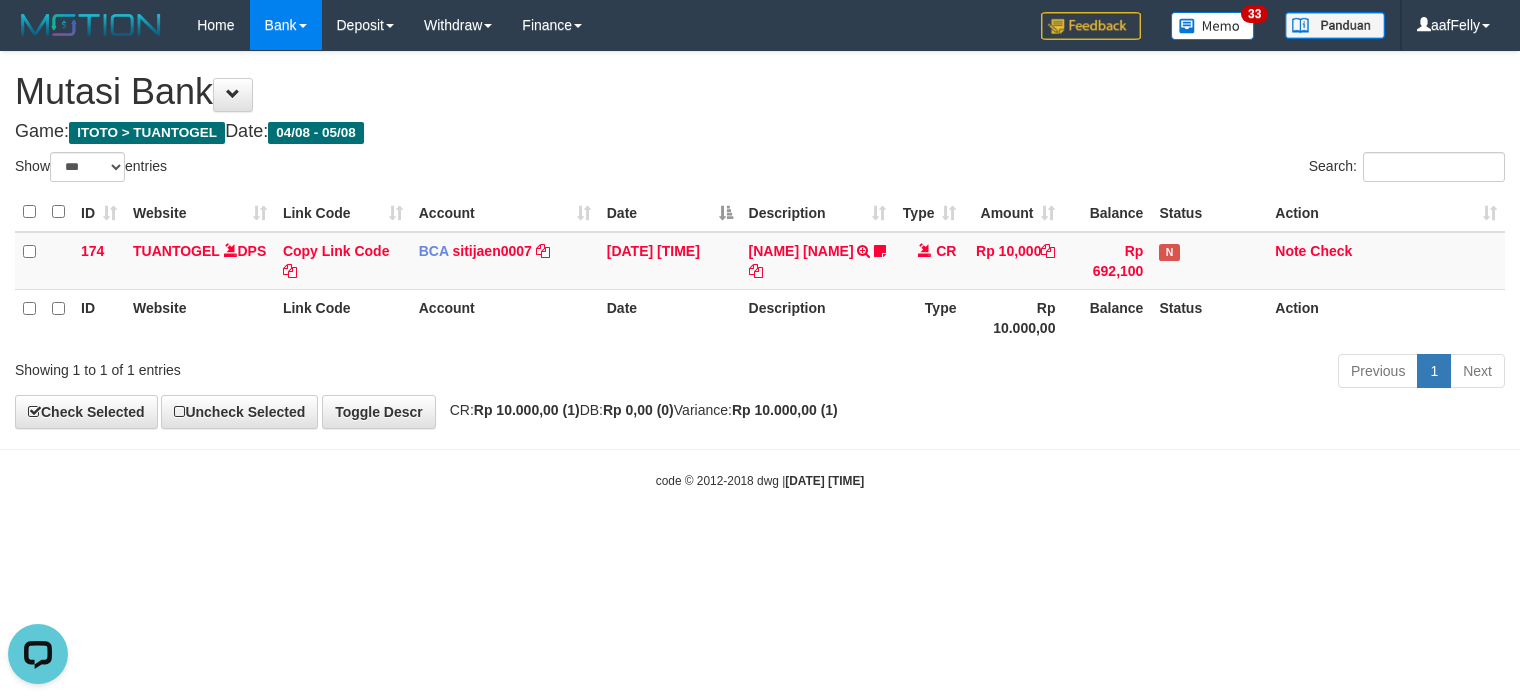 scroll, scrollTop: 0, scrollLeft: 0, axis: both 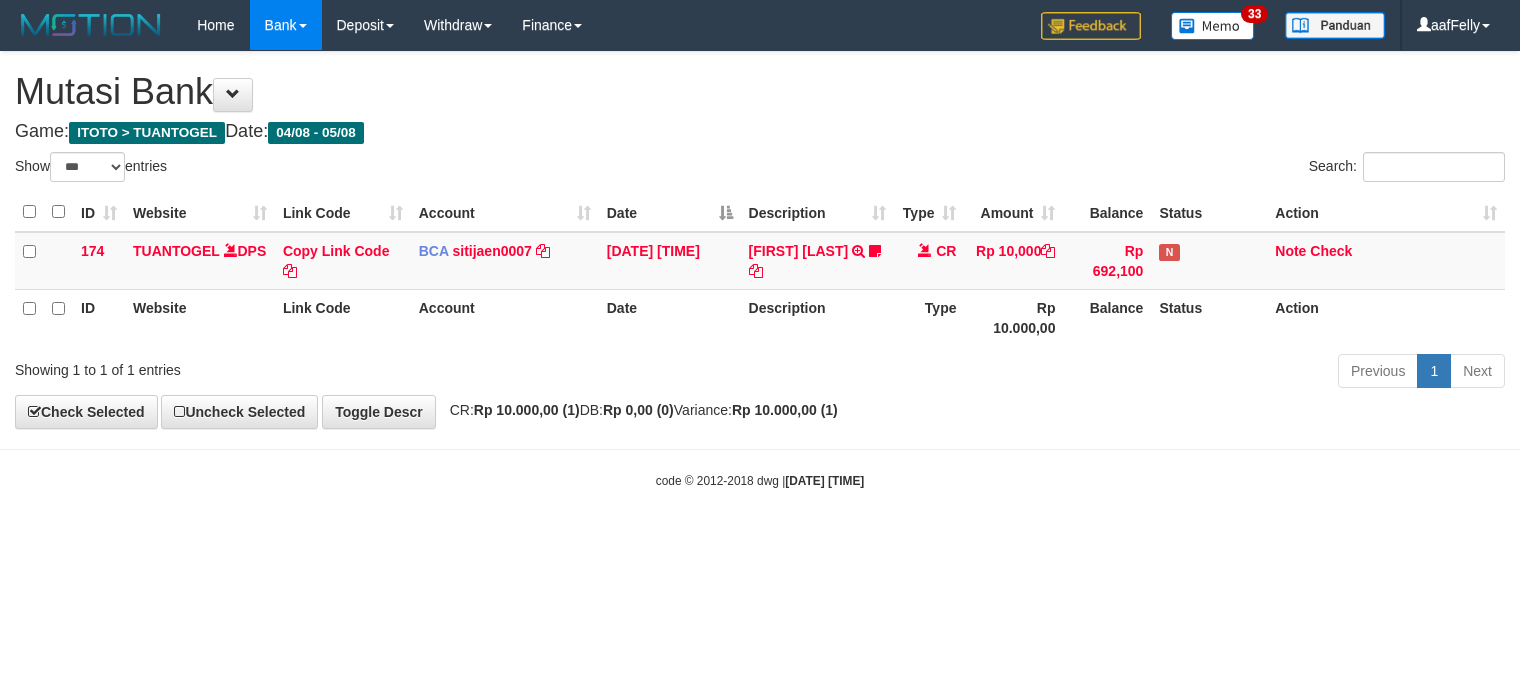 select on "***" 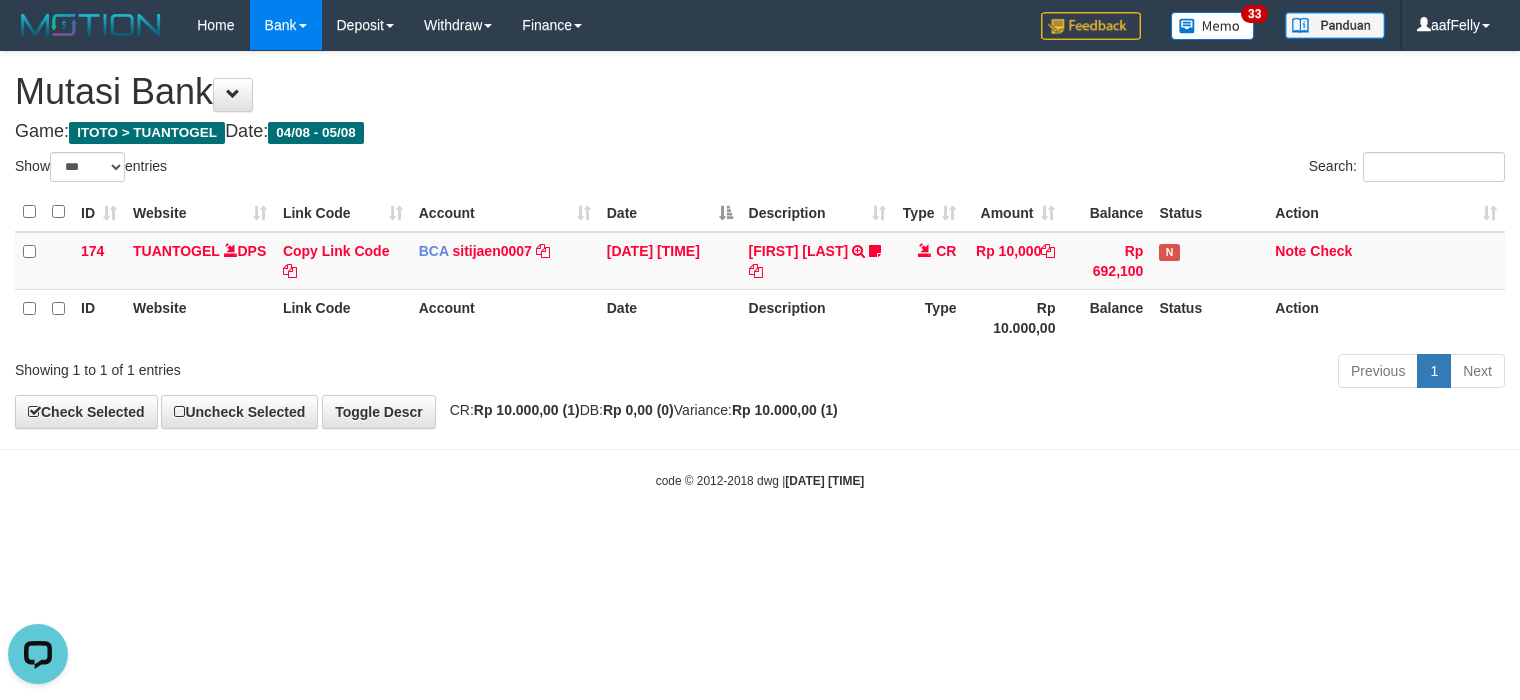 scroll, scrollTop: 0, scrollLeft: 0, axis: both 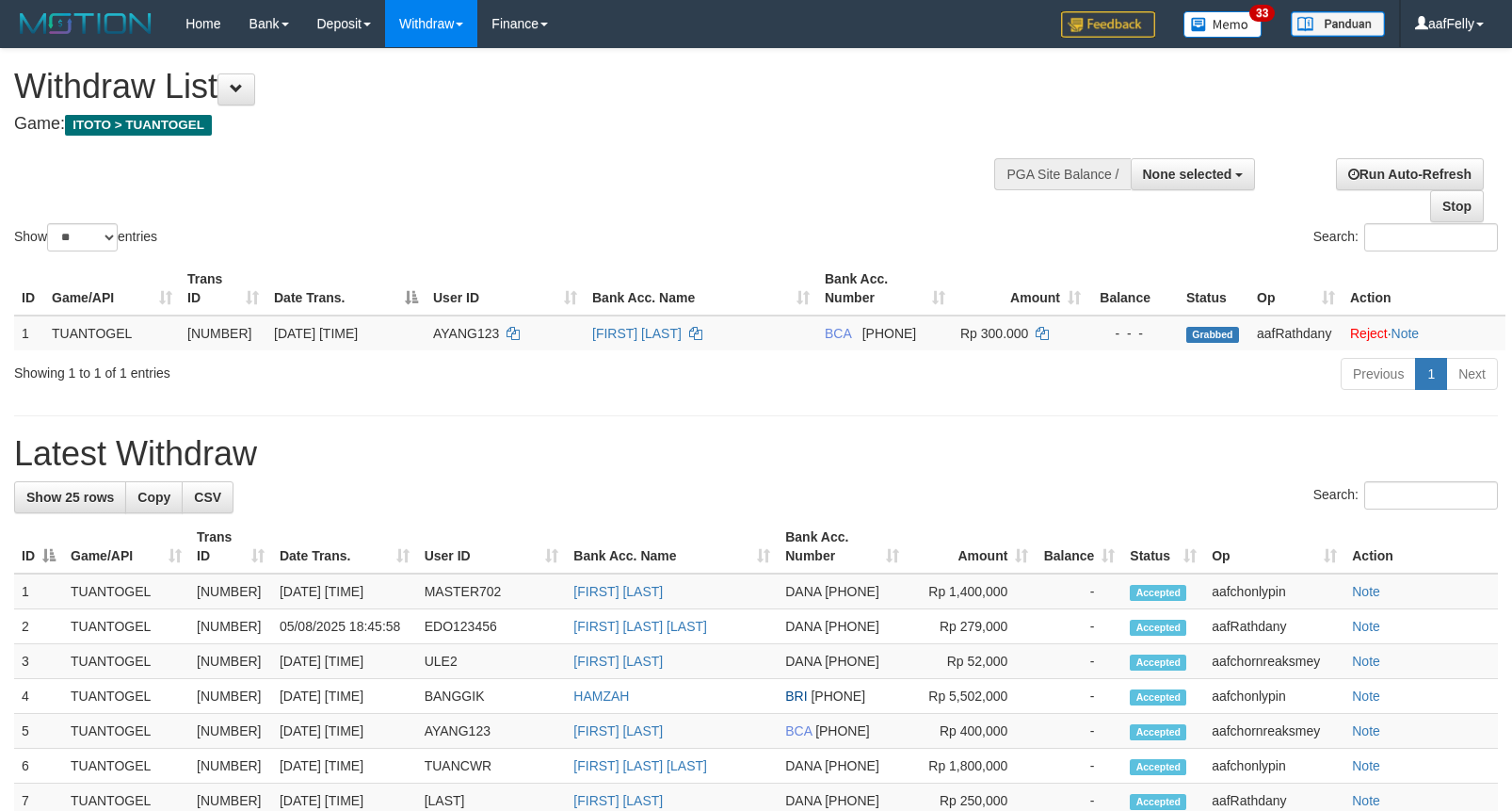 select 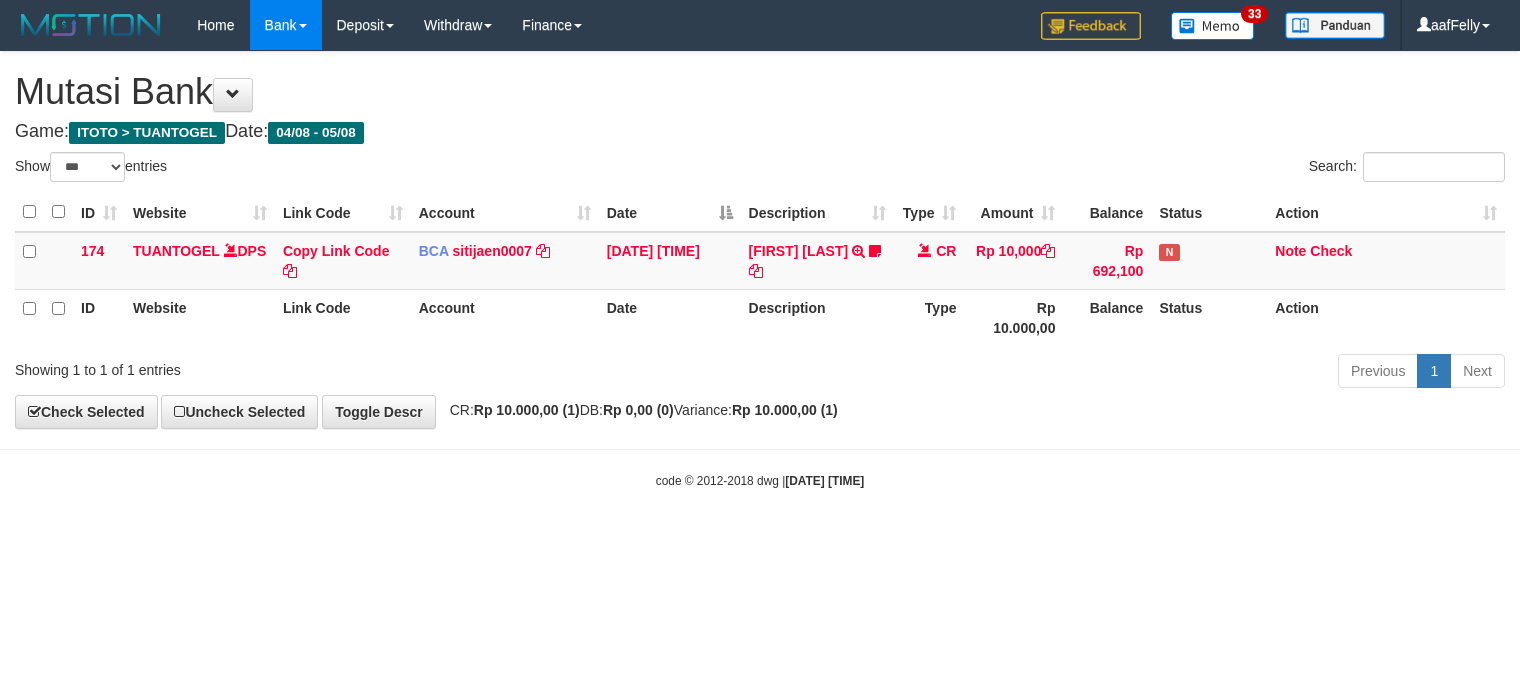 select on "***" 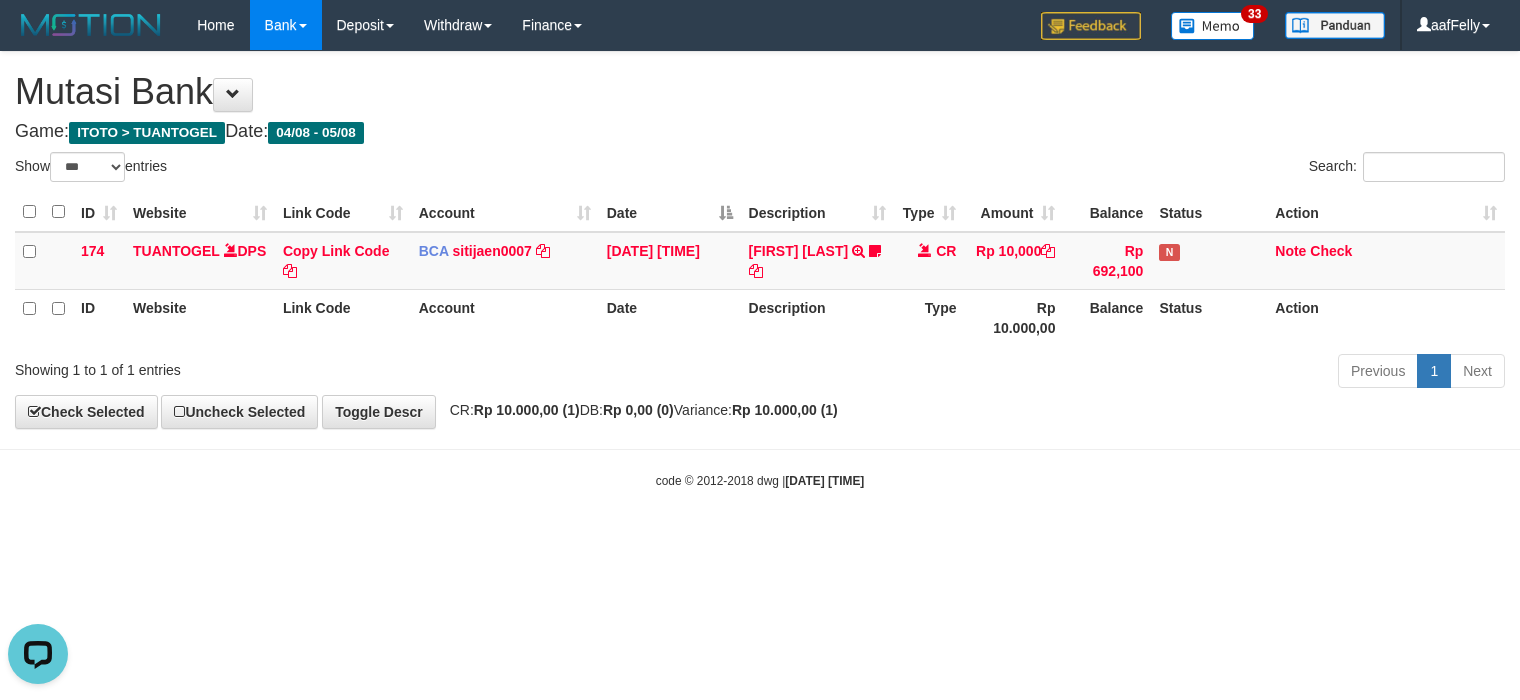 scroll, scrollTop: 0, scrollLeft: 0, axis: both 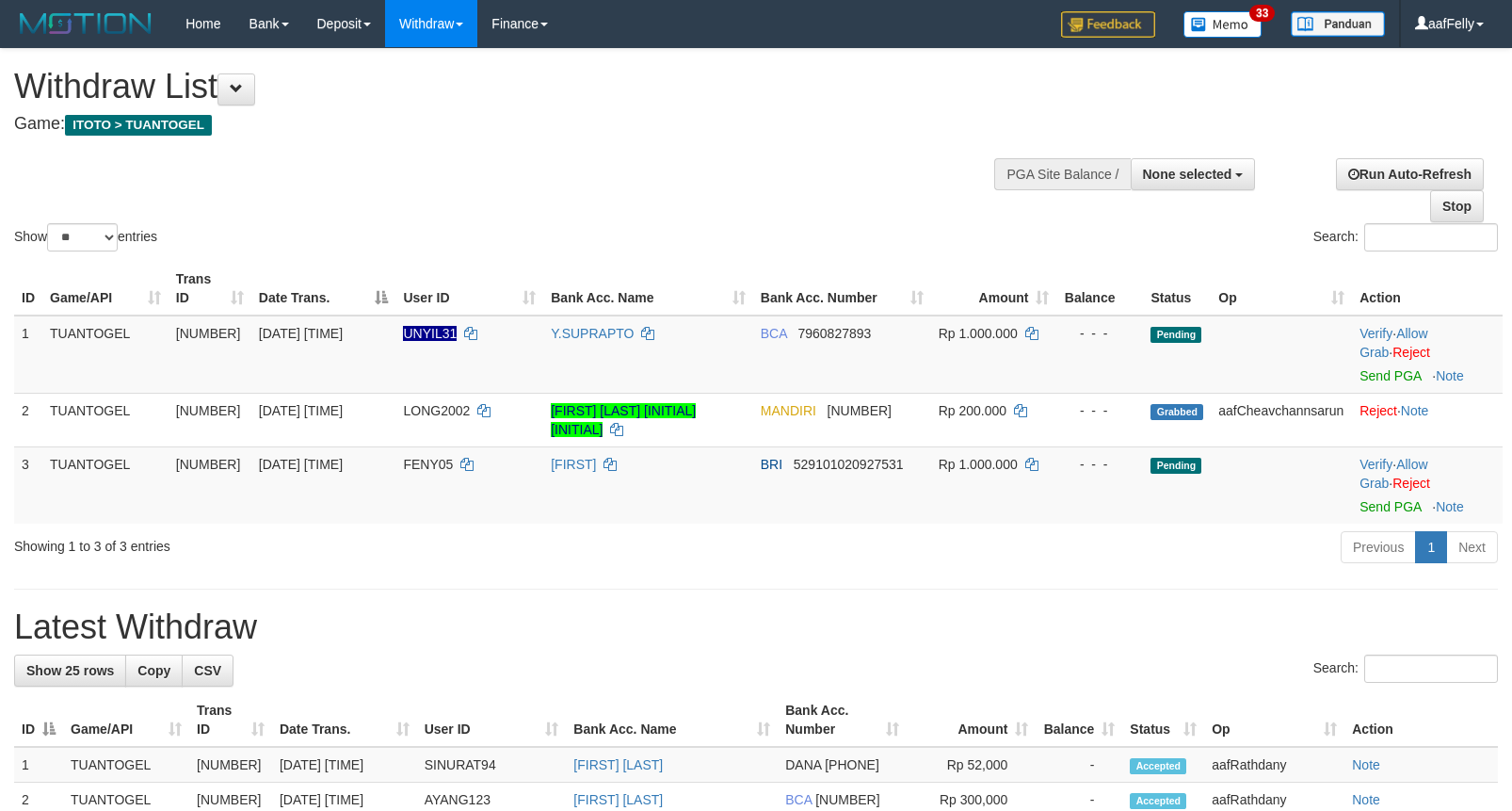 select 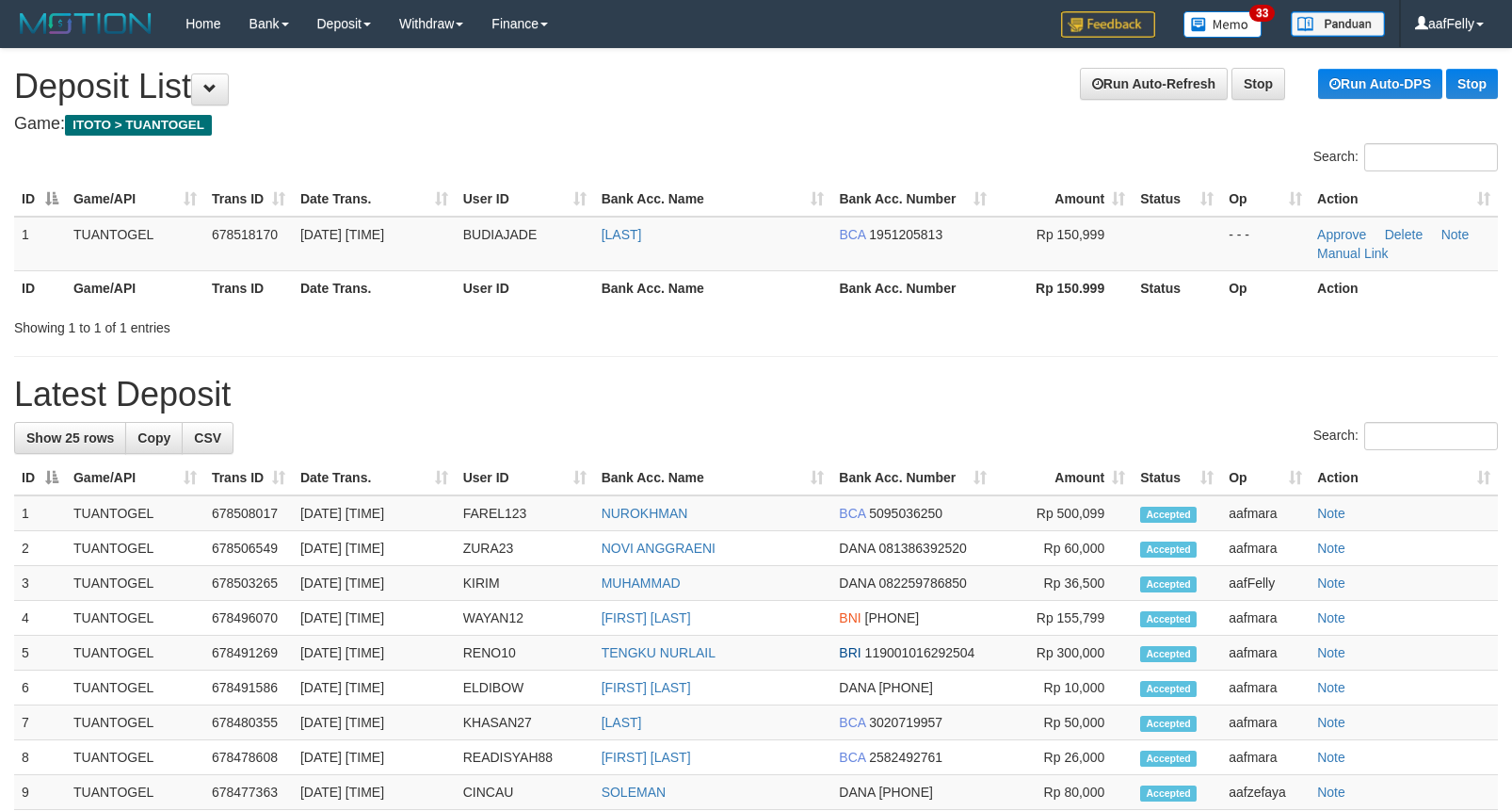 scroll, scrollTop: 0, scrollLeft: 0, axis: both 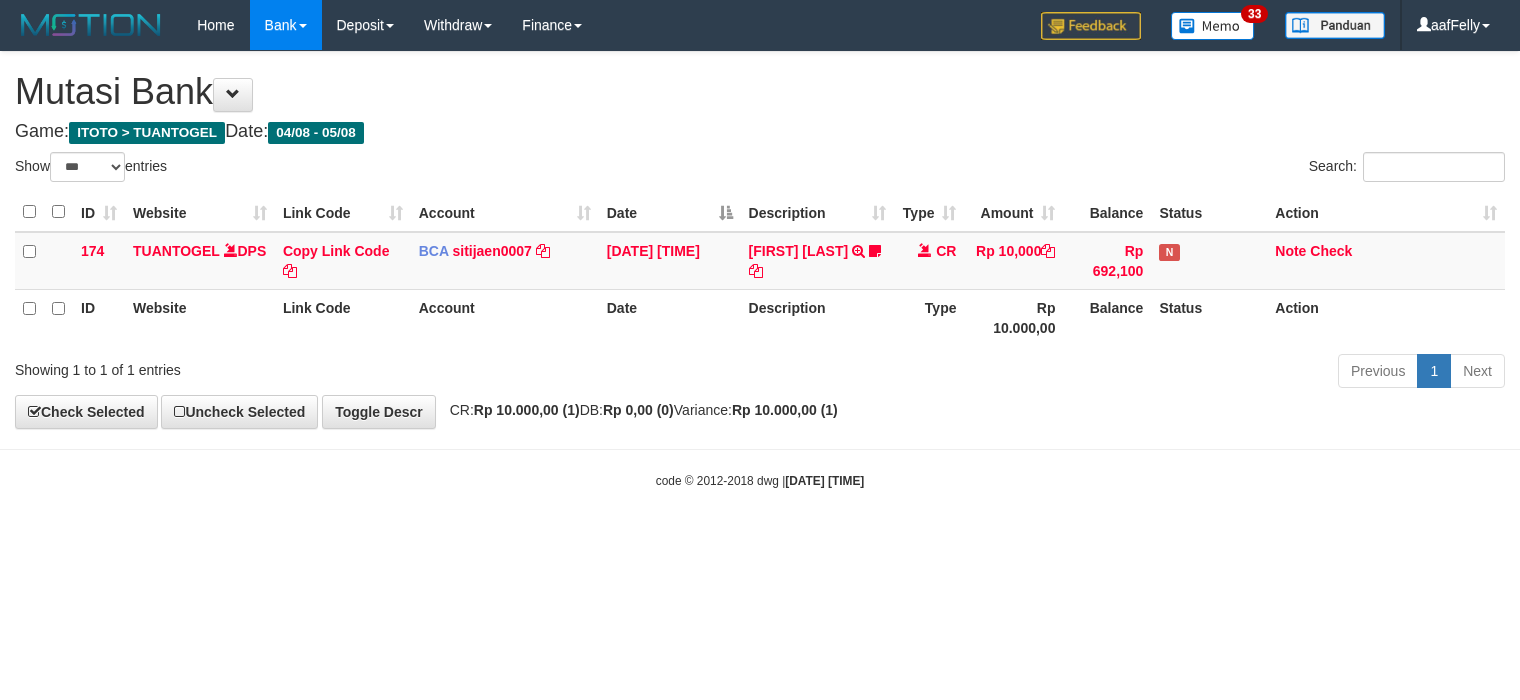 select on "***" 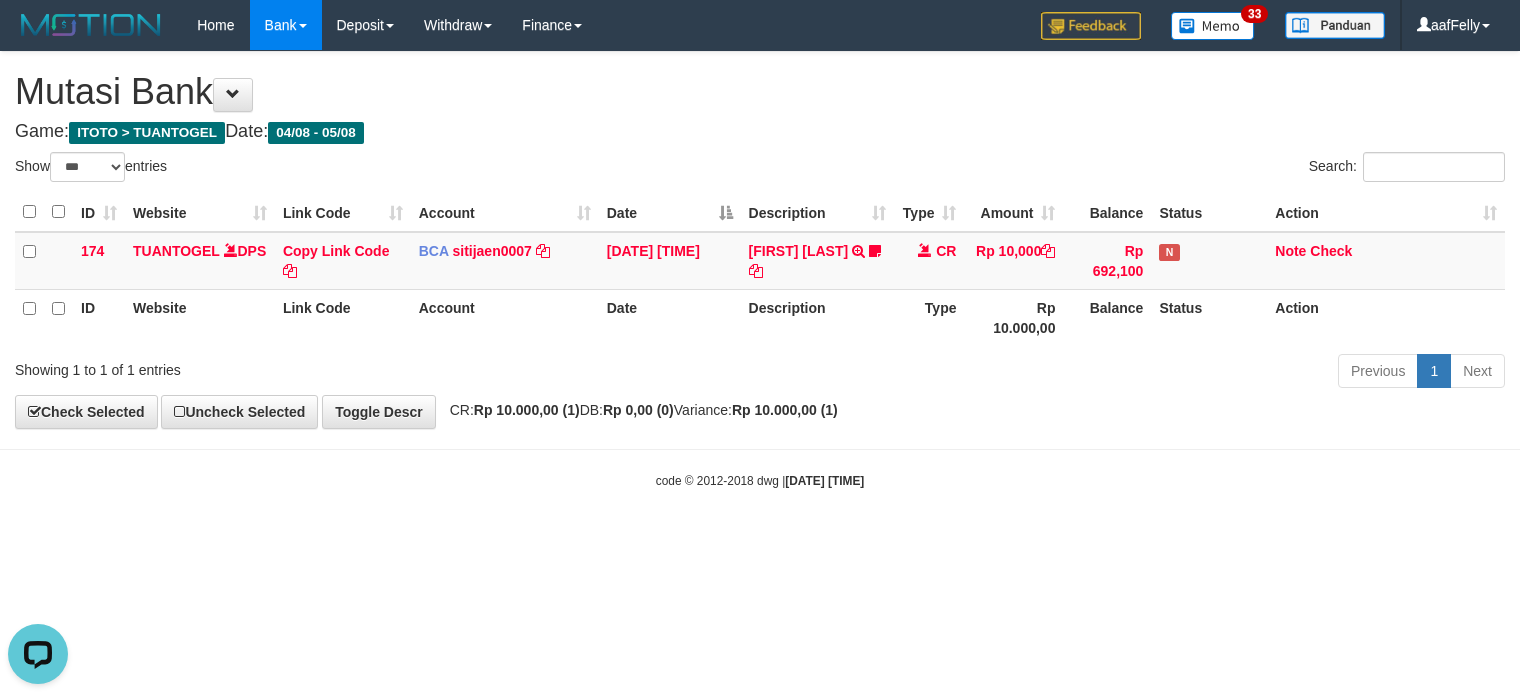 scroll, scrollTop: 0, scrollLeft: 0, axis: both 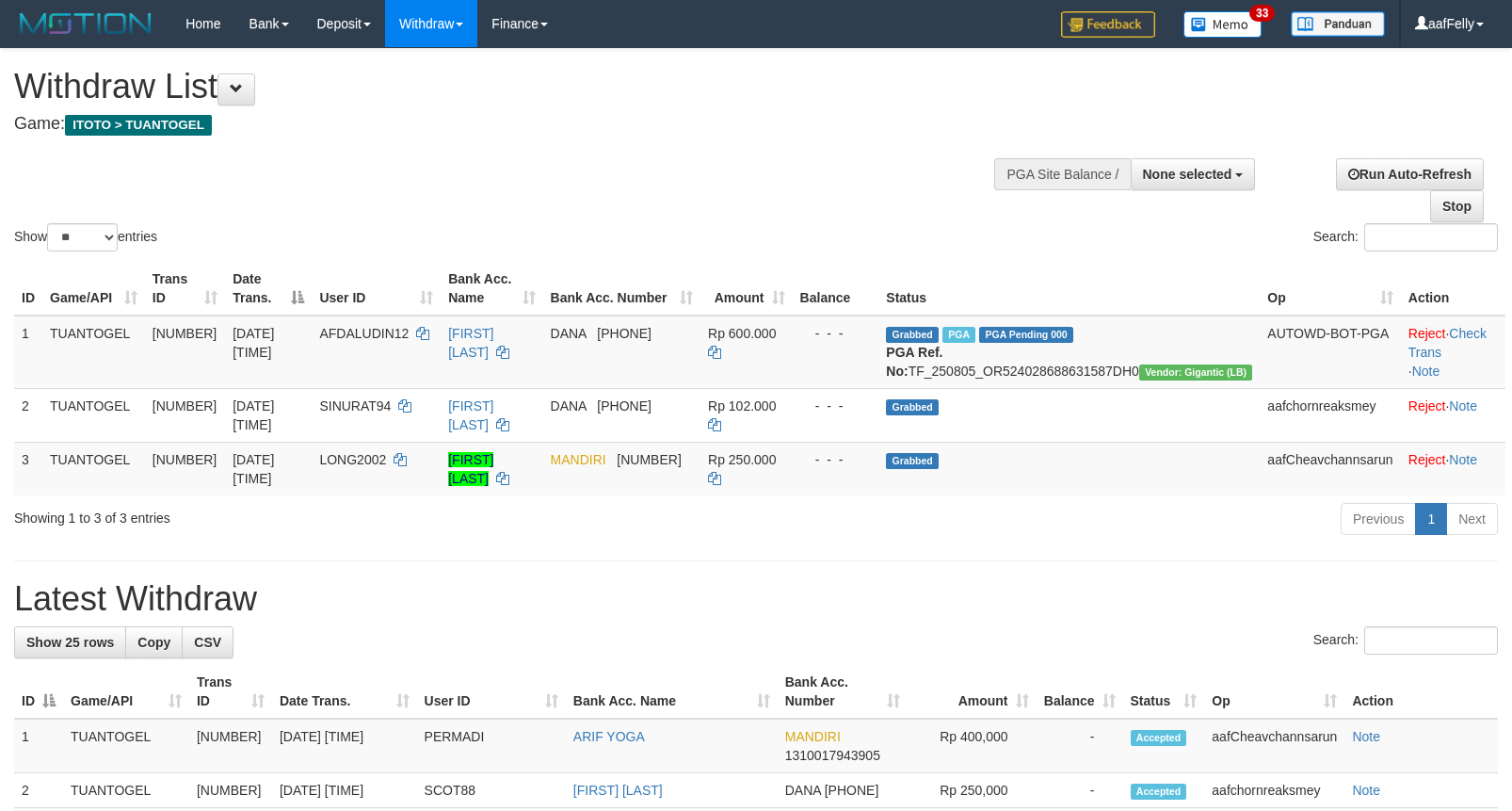 select 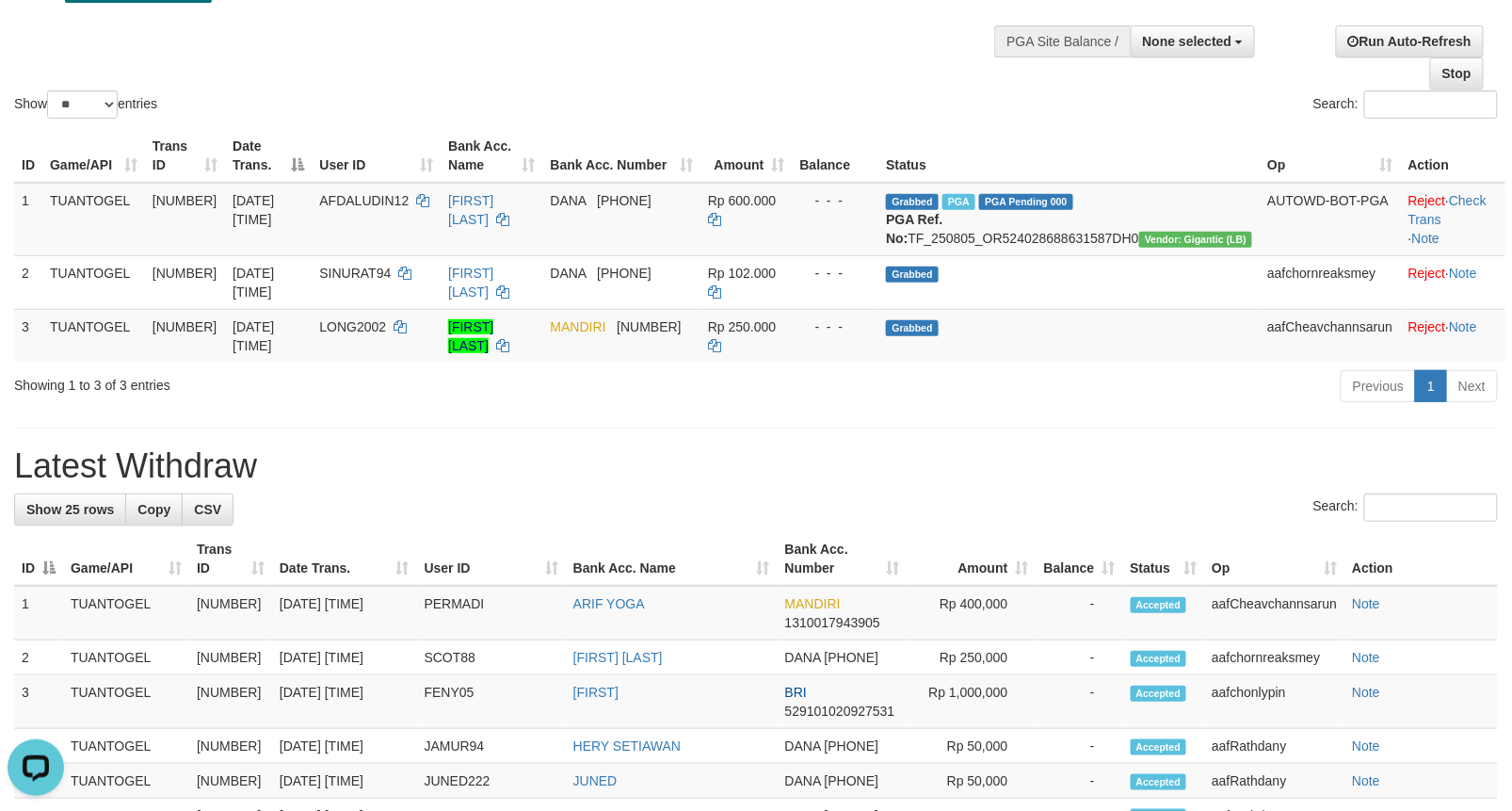 scroll, scrollTop: 0, scrollLeft: 0, axis: both 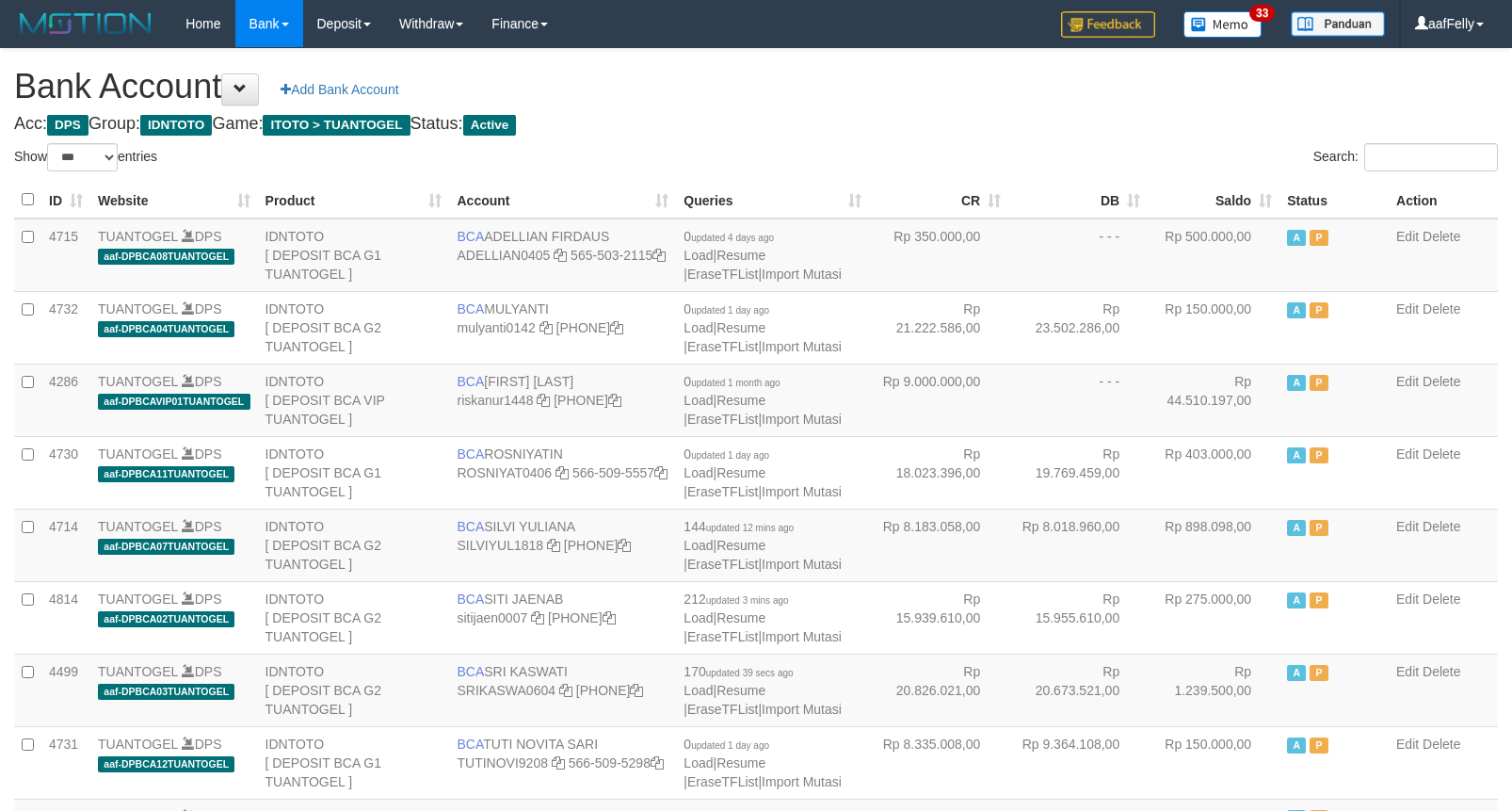 select on "***" 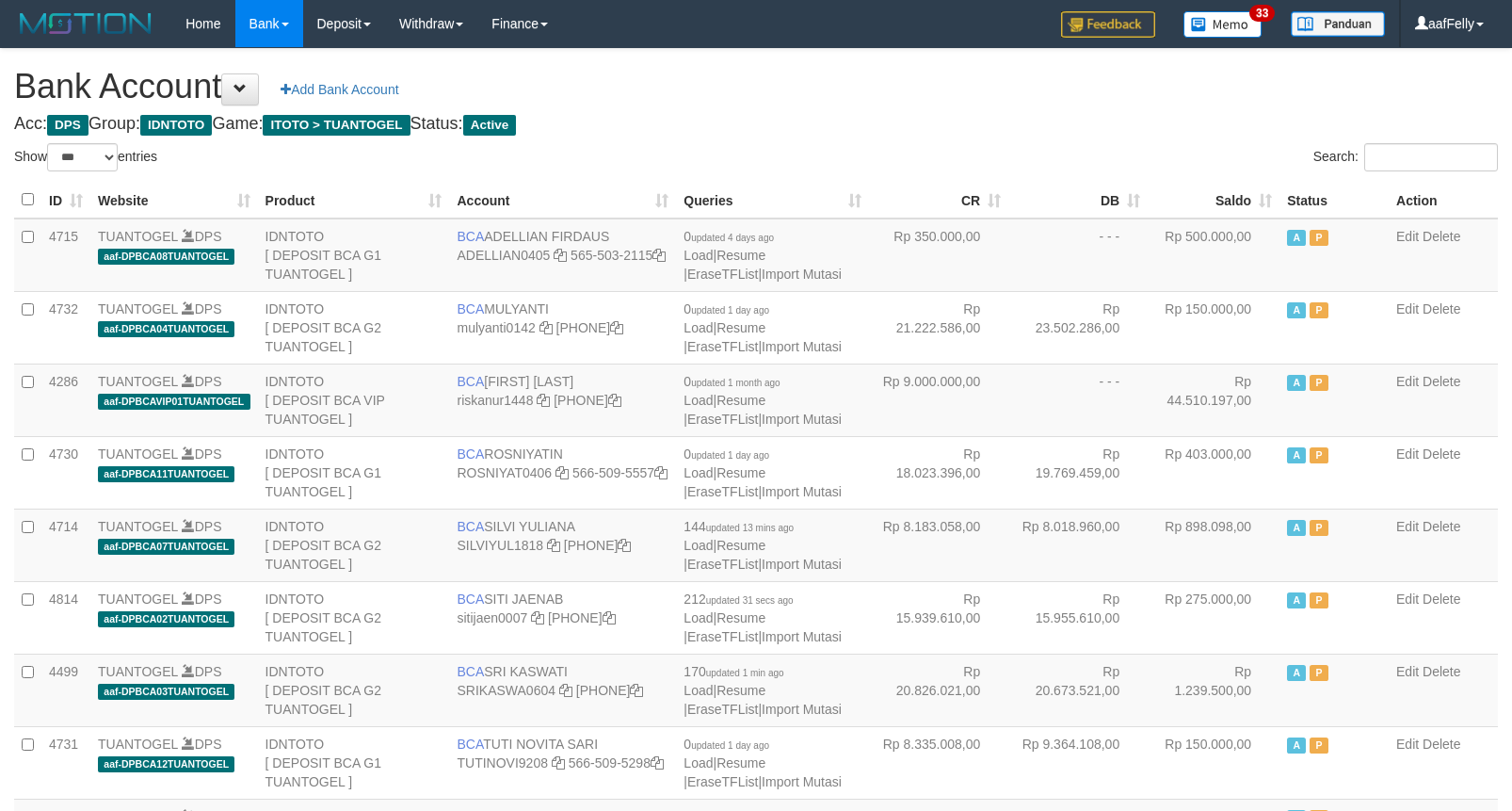 select on "***" 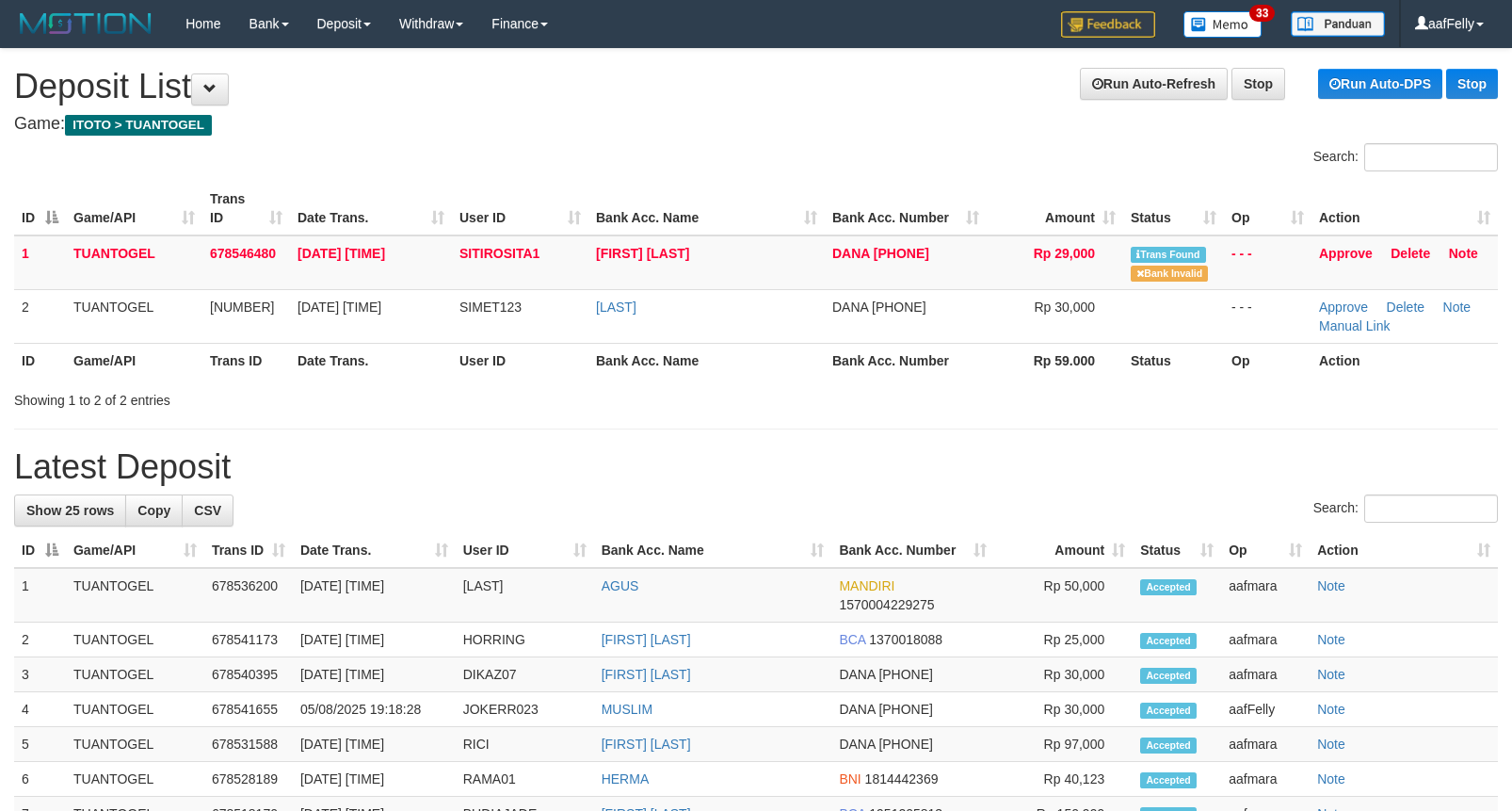 scroll, scrollTop: 0, scrollLeft: 0, axis: both 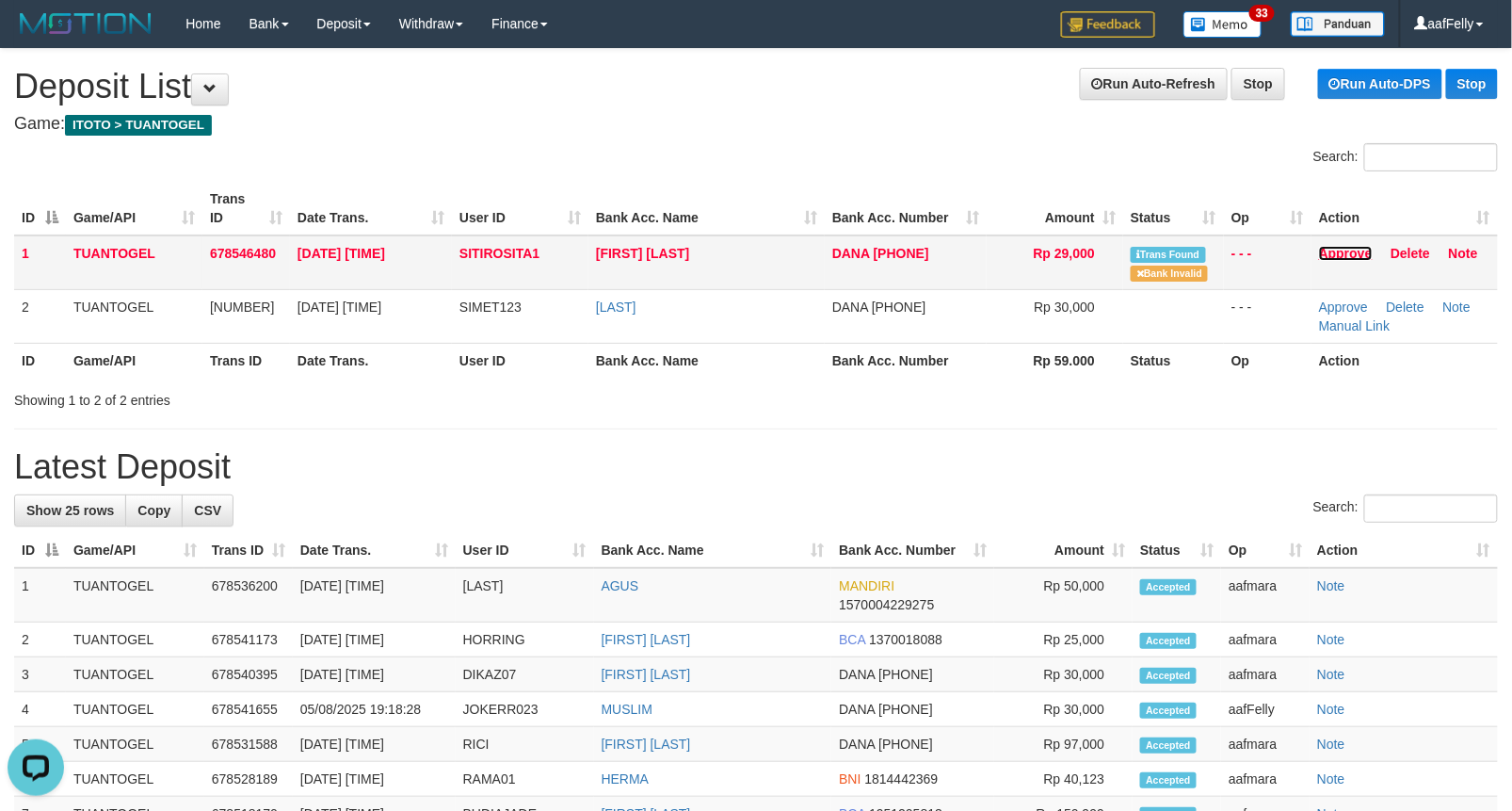 drag, startPoint x: 1335, startPoint y: 253, endPoint x: 867, endPoint y: 261, distance: 468.0684 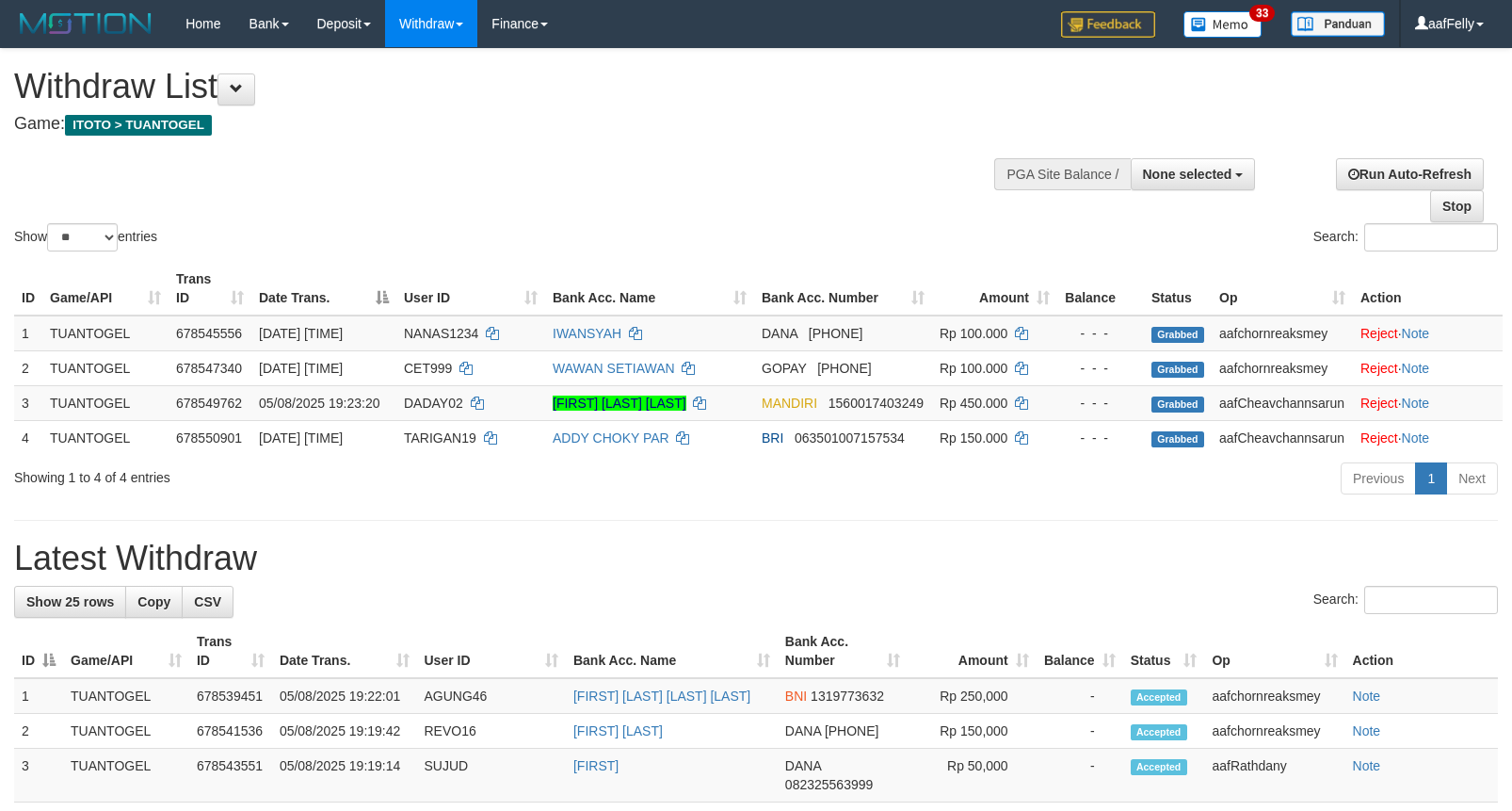 select 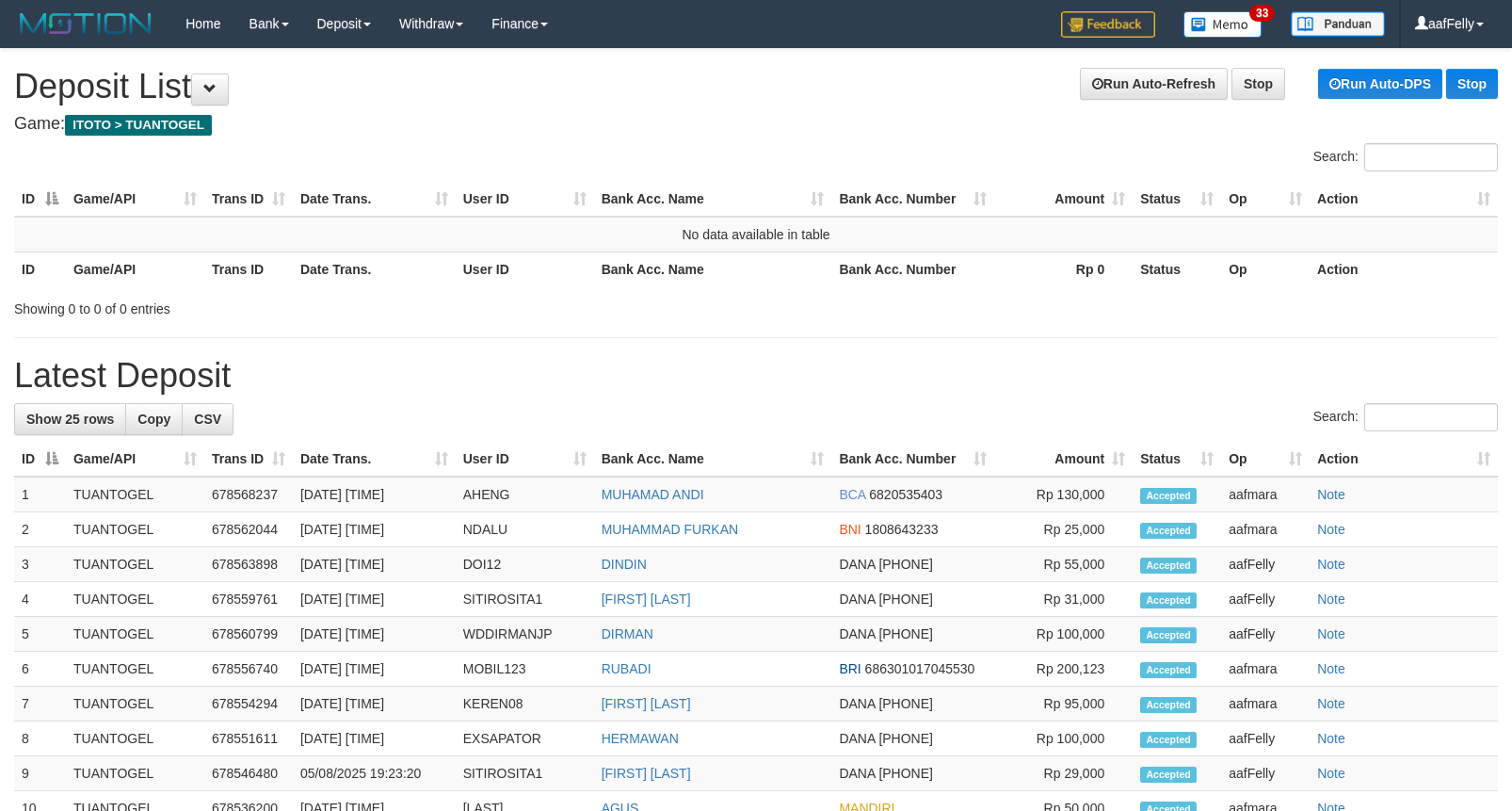 scroll, scrollTop: 0, scrollLeft: 0, axis: both 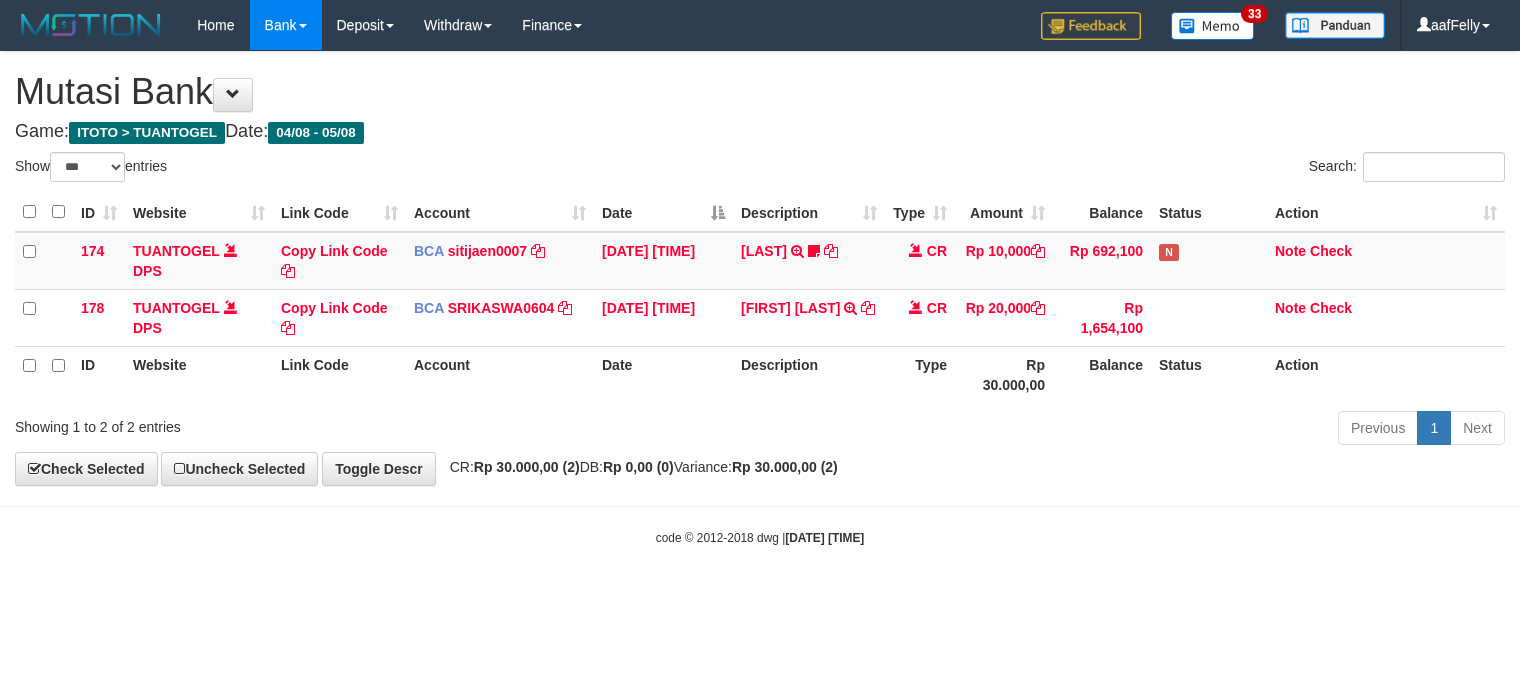 select on "***" 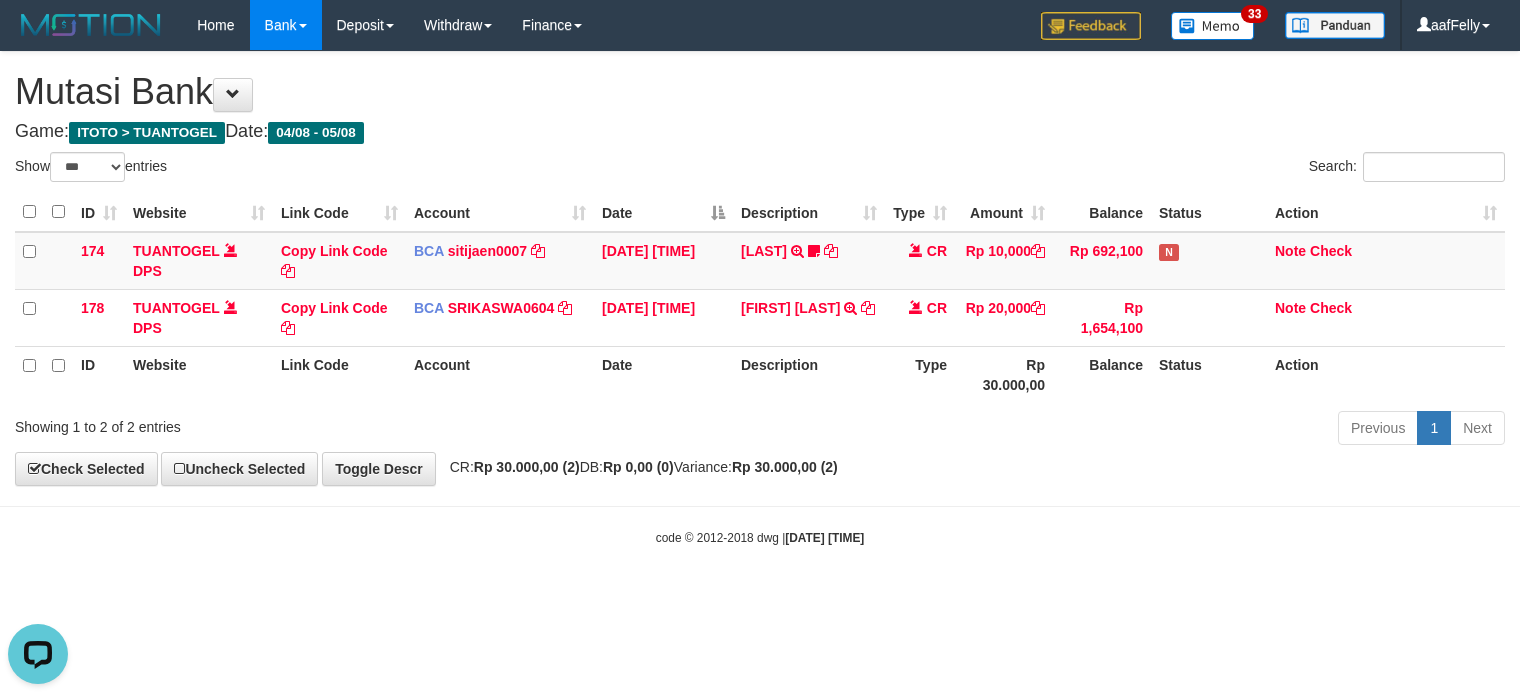 scroll, scrollTop: 0, scrollLeft: 0, axis: both 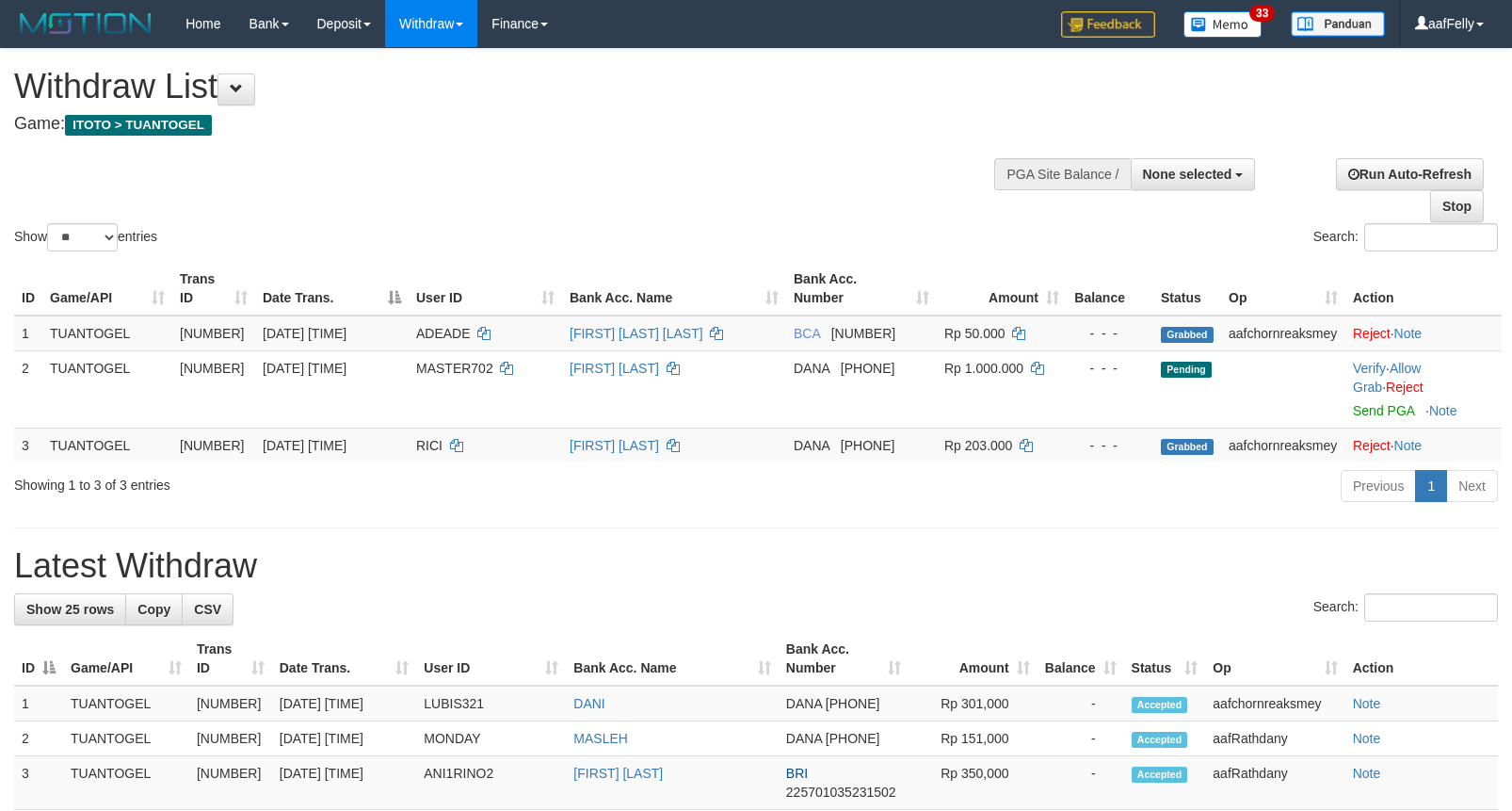 select 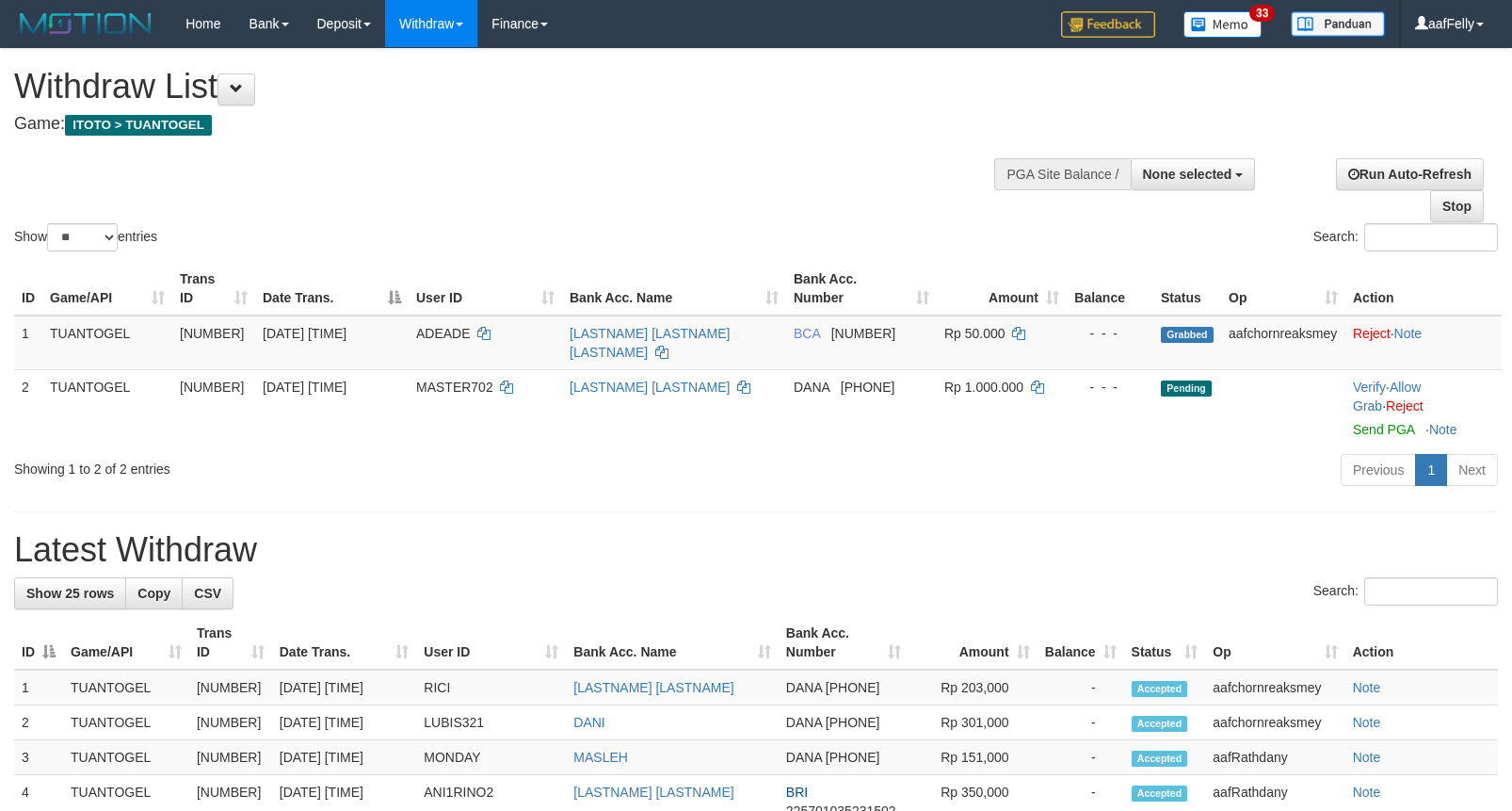 select 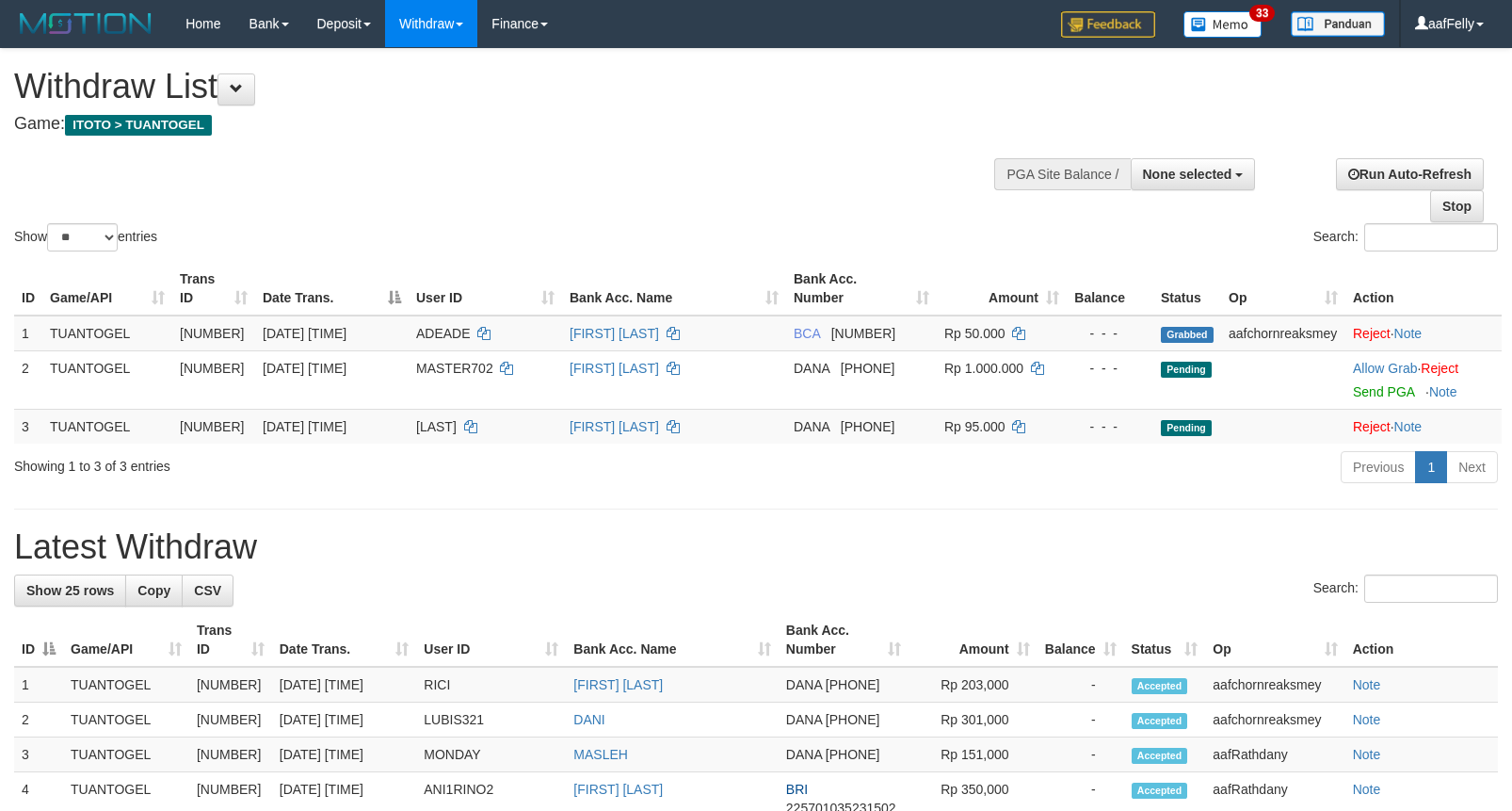 select 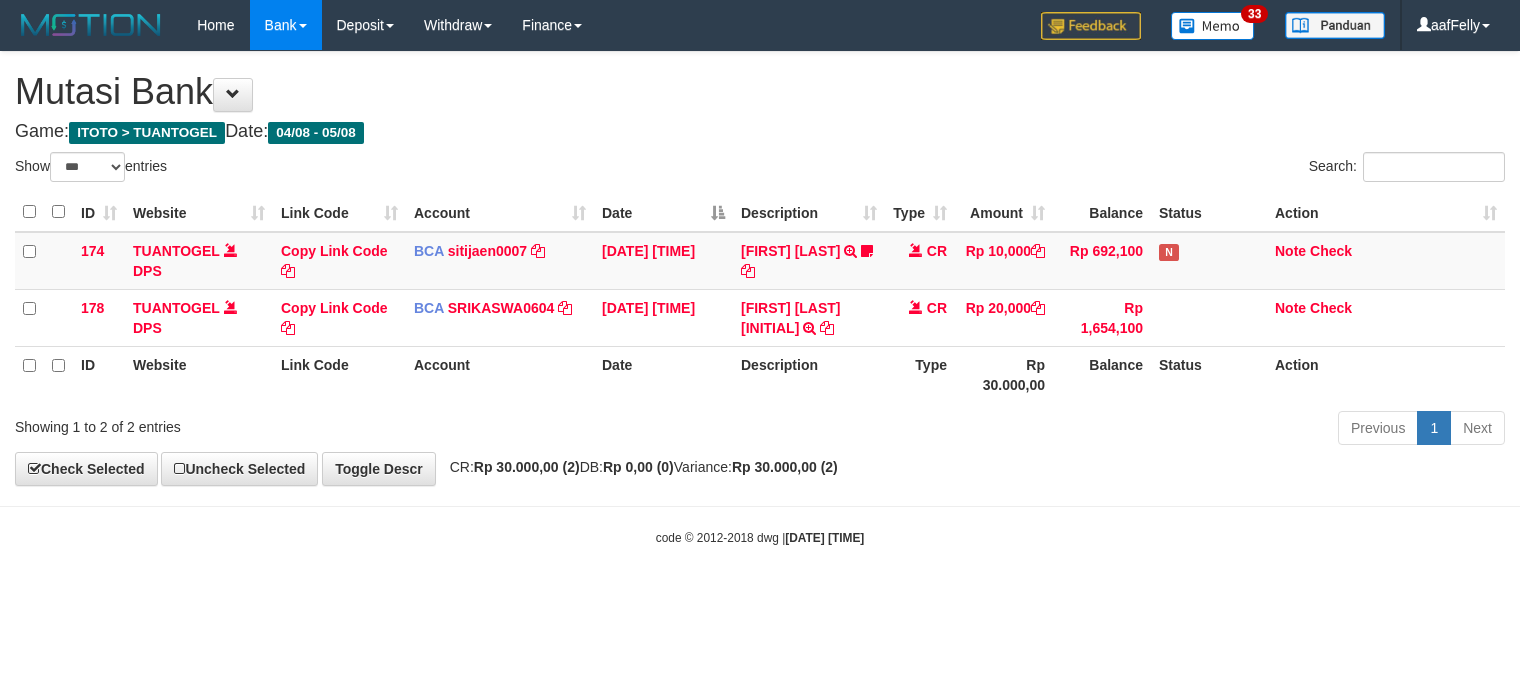 select on "***" 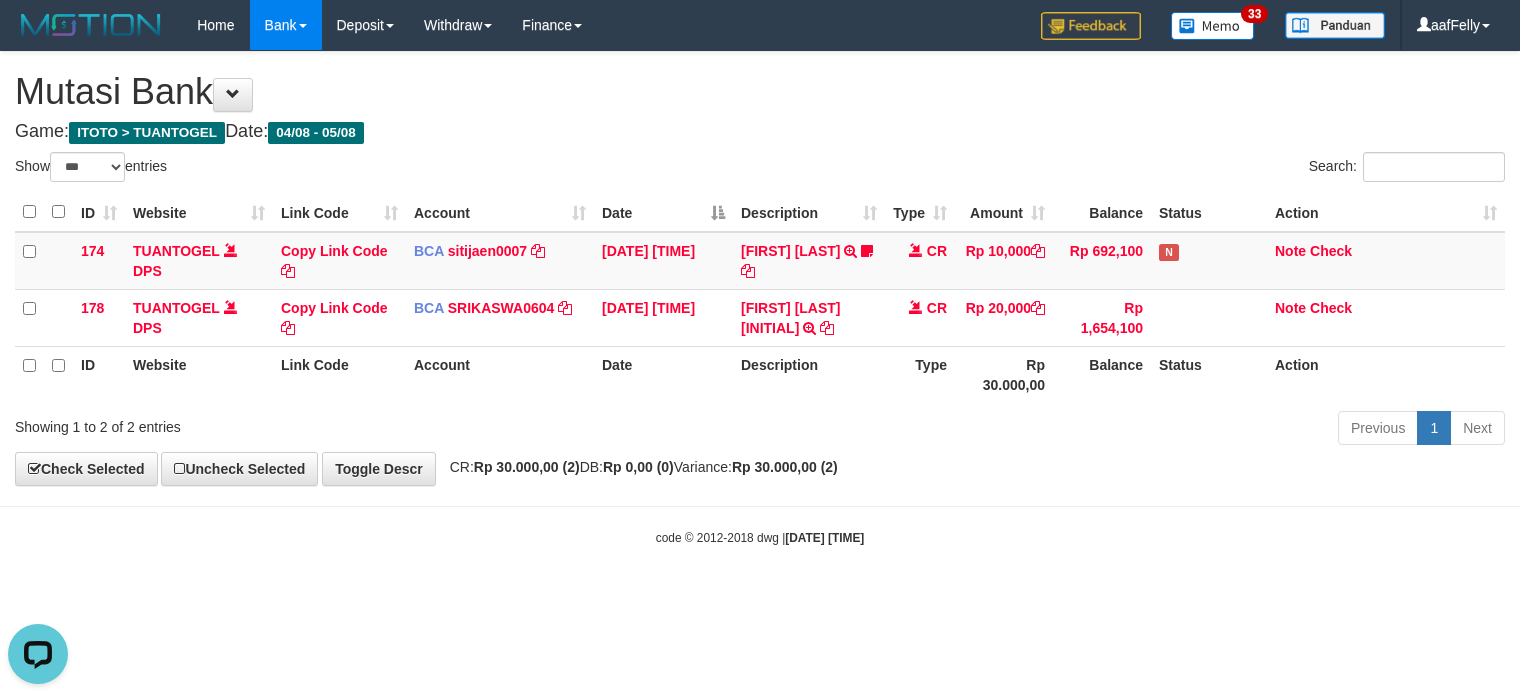 scroll, scrollTop: 0, scrollLeft: 0, axis: both 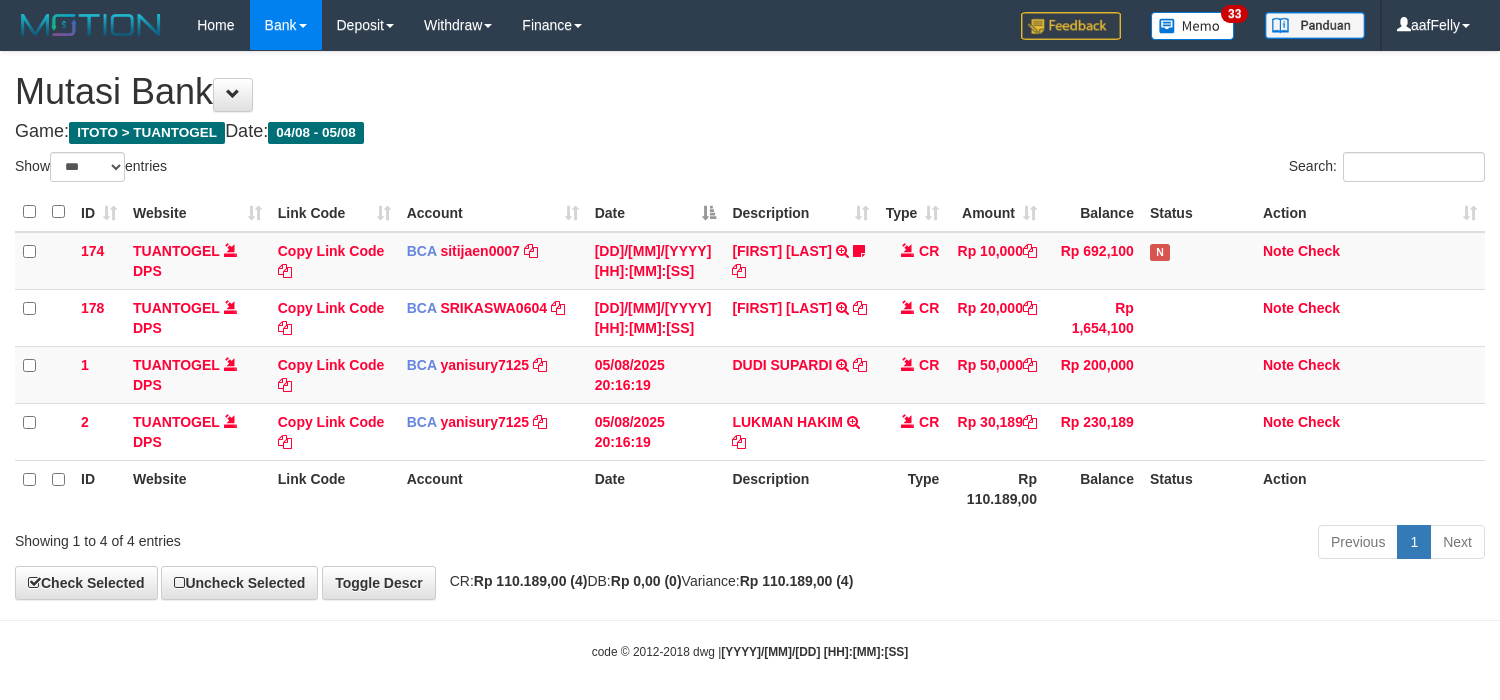 select on "***" 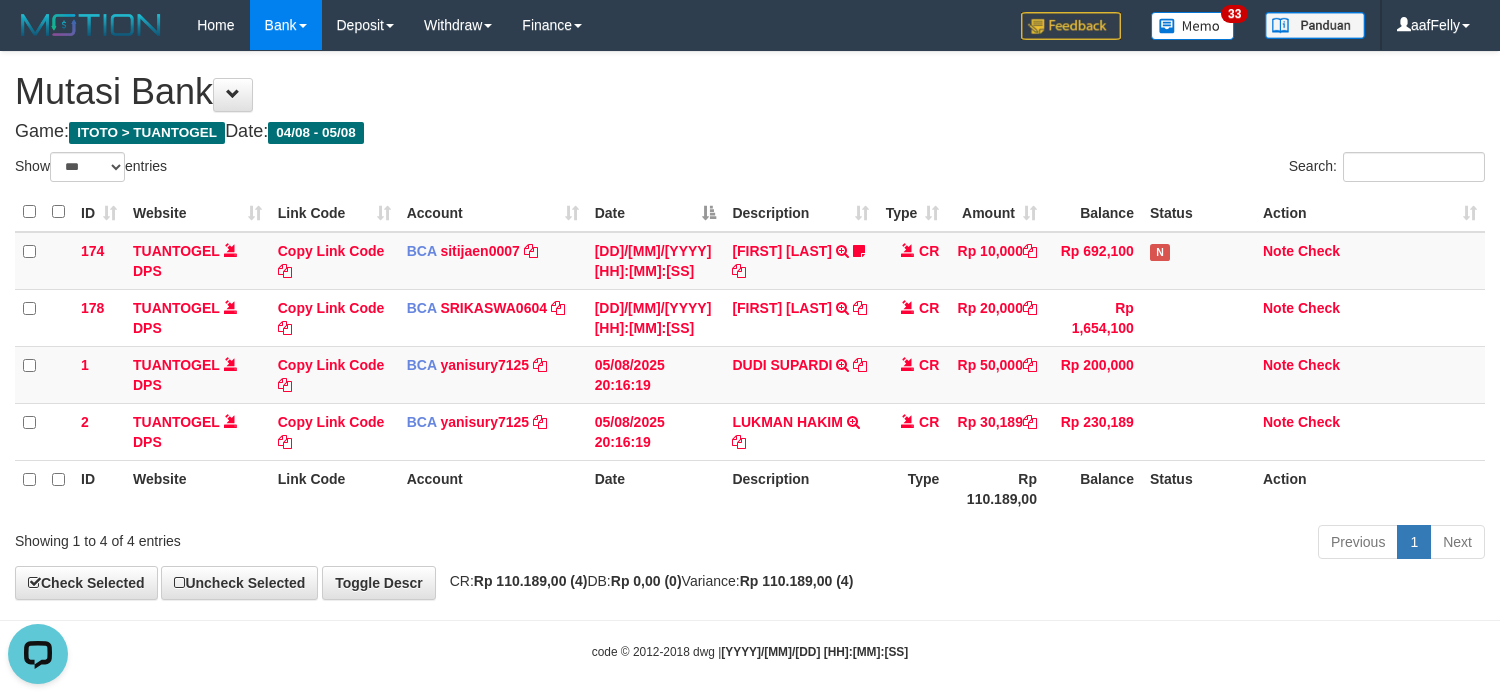 scroll, scrollTop: 0, scrollLeft: 0, axis: both 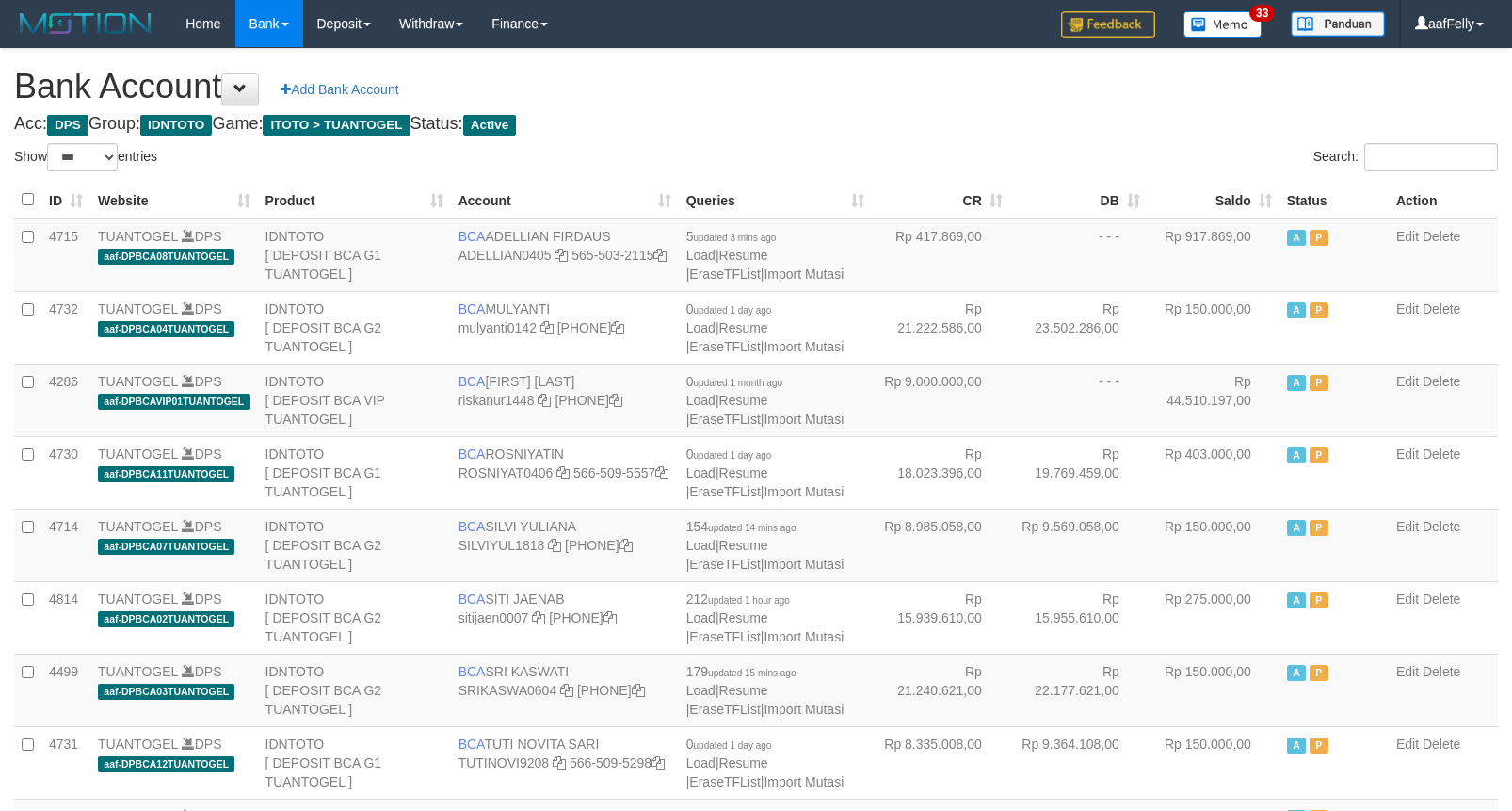 select on "***" 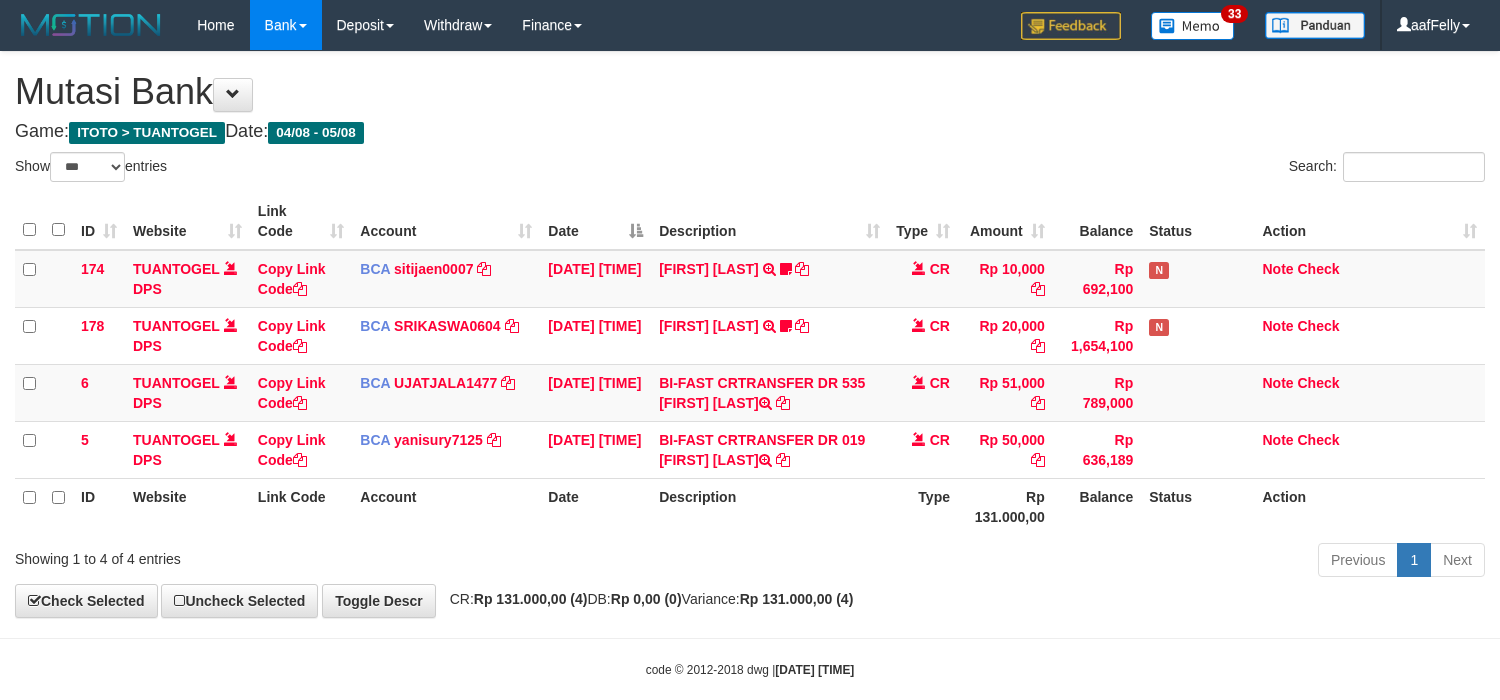 select on "***" 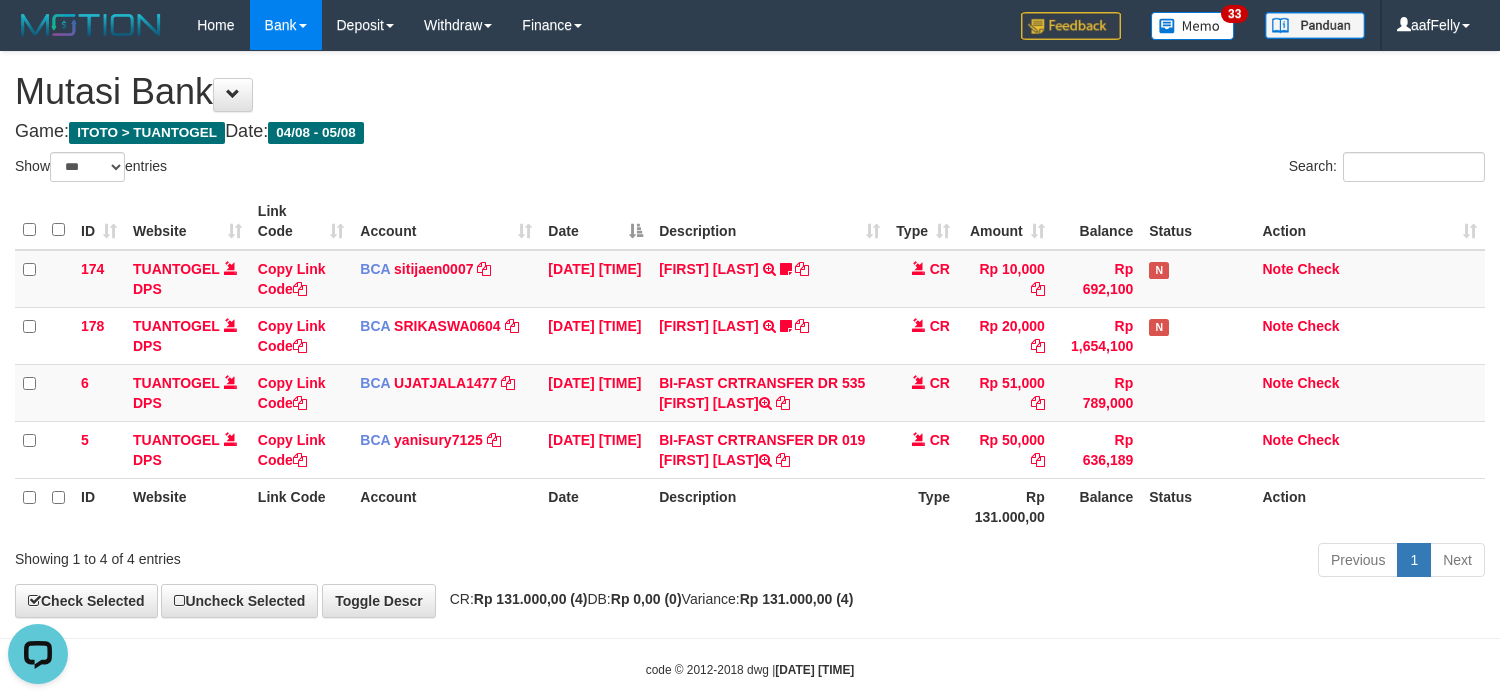 scroll, scrollTop: 0, scrollLeft: 0, axis: both 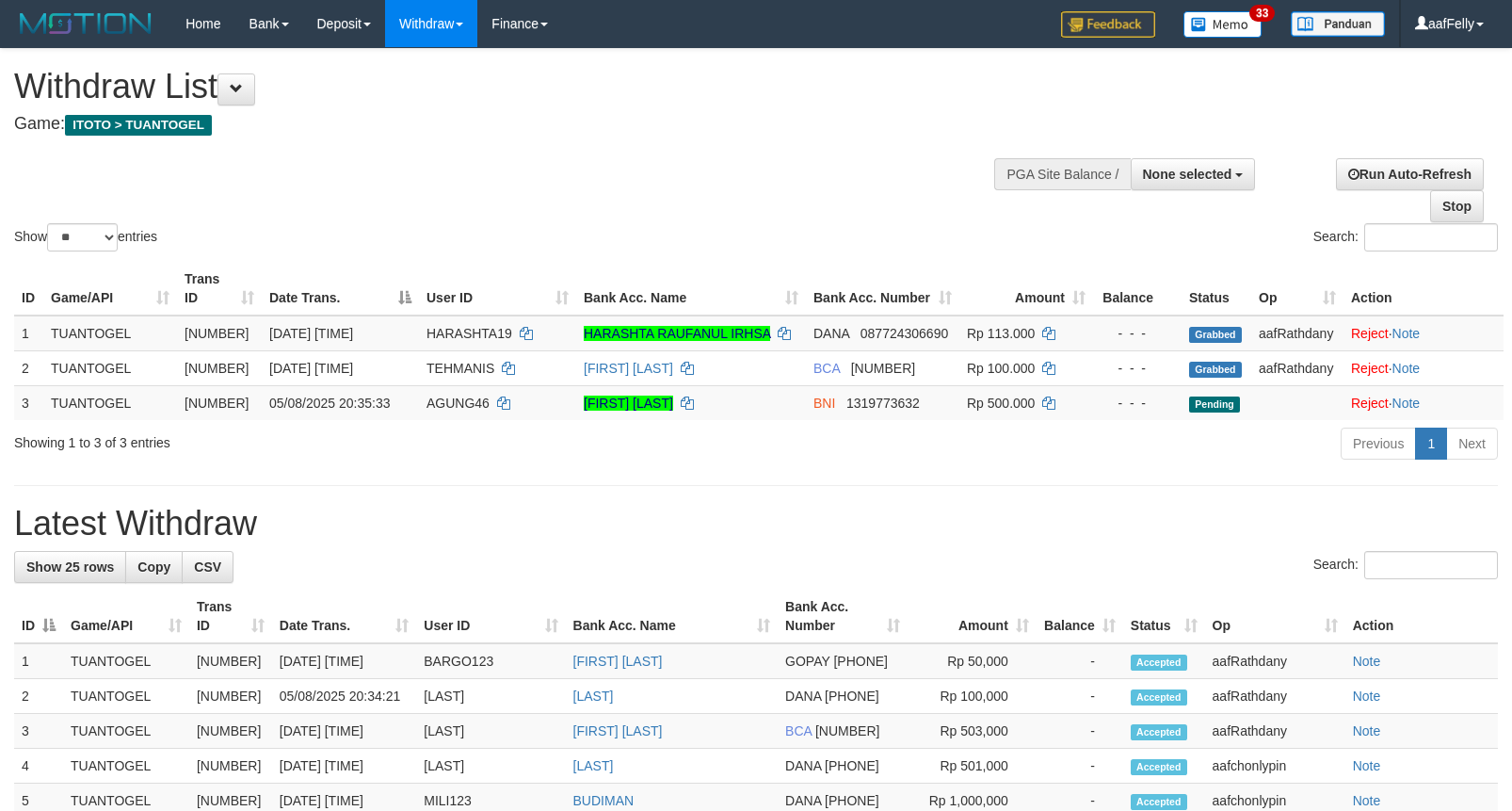 select 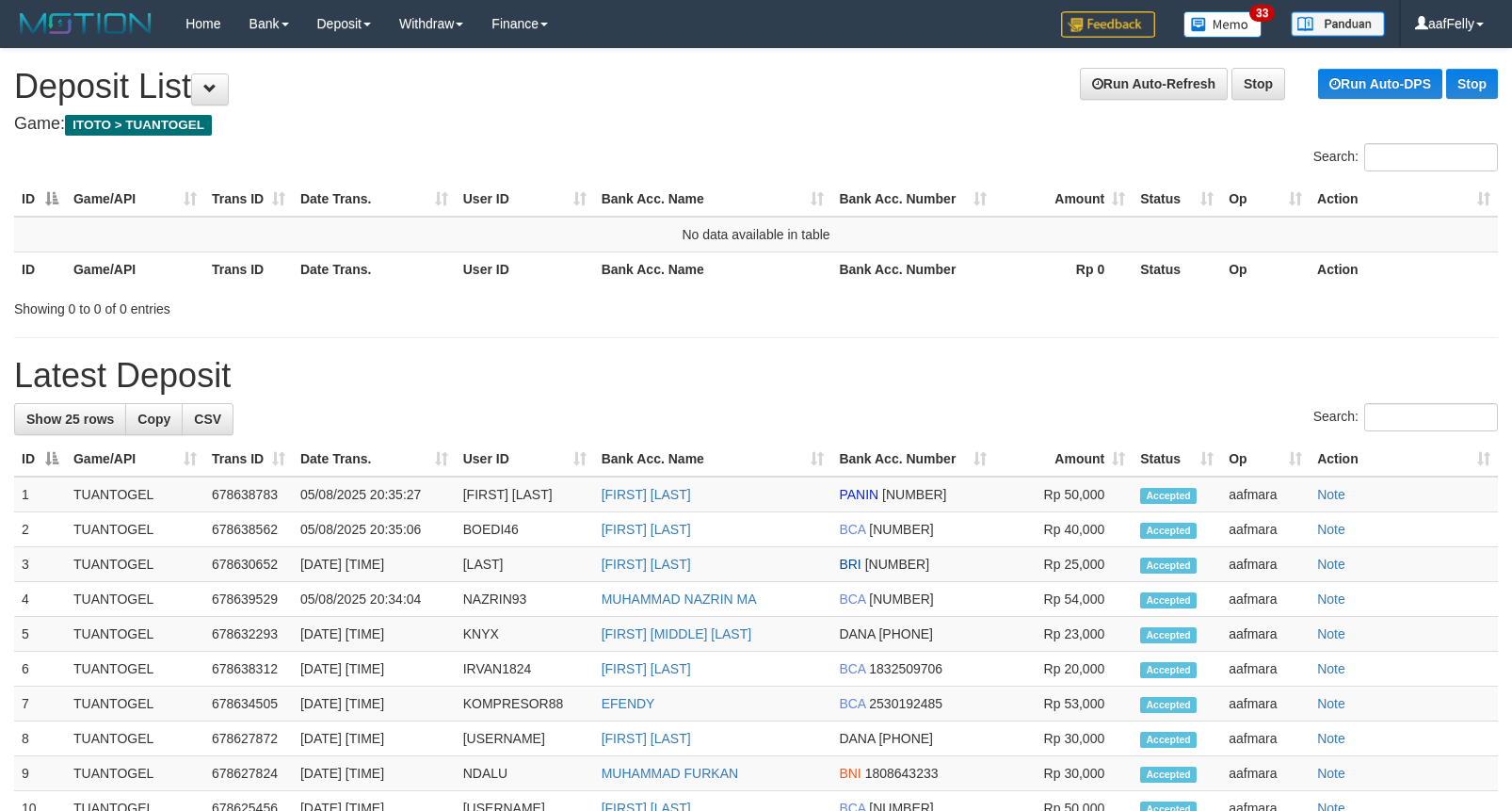 scroll, scrollTop: 0, scrollLeft: 0, axis: both 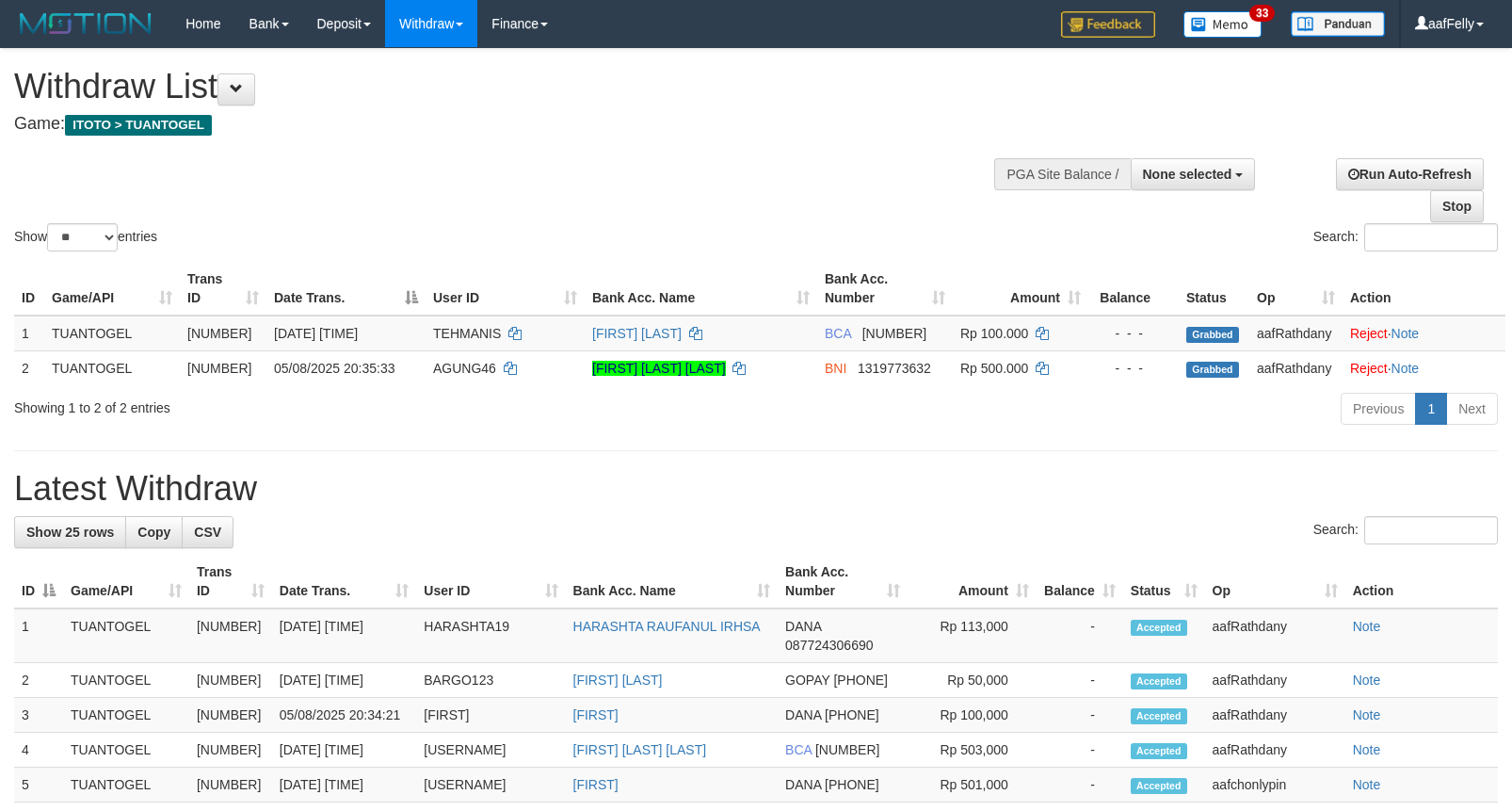 select 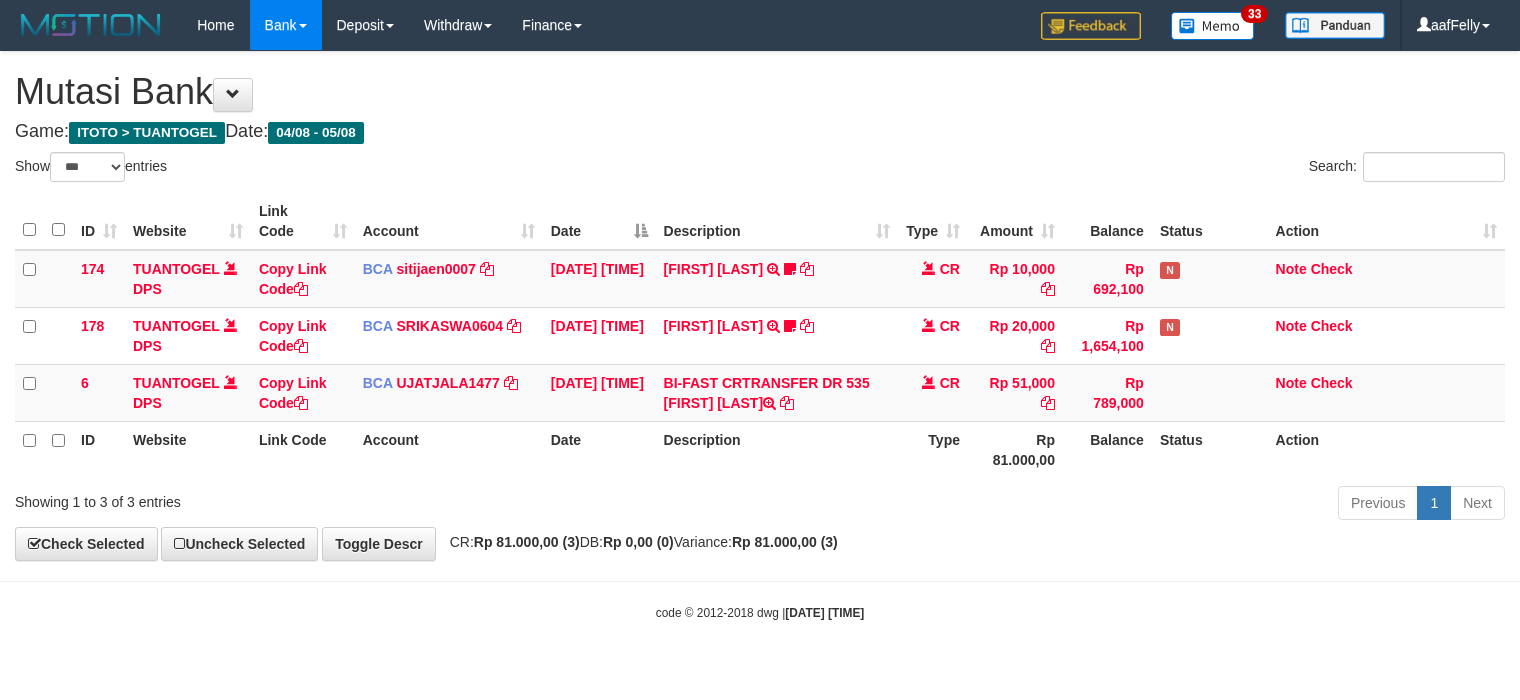 select on "***" 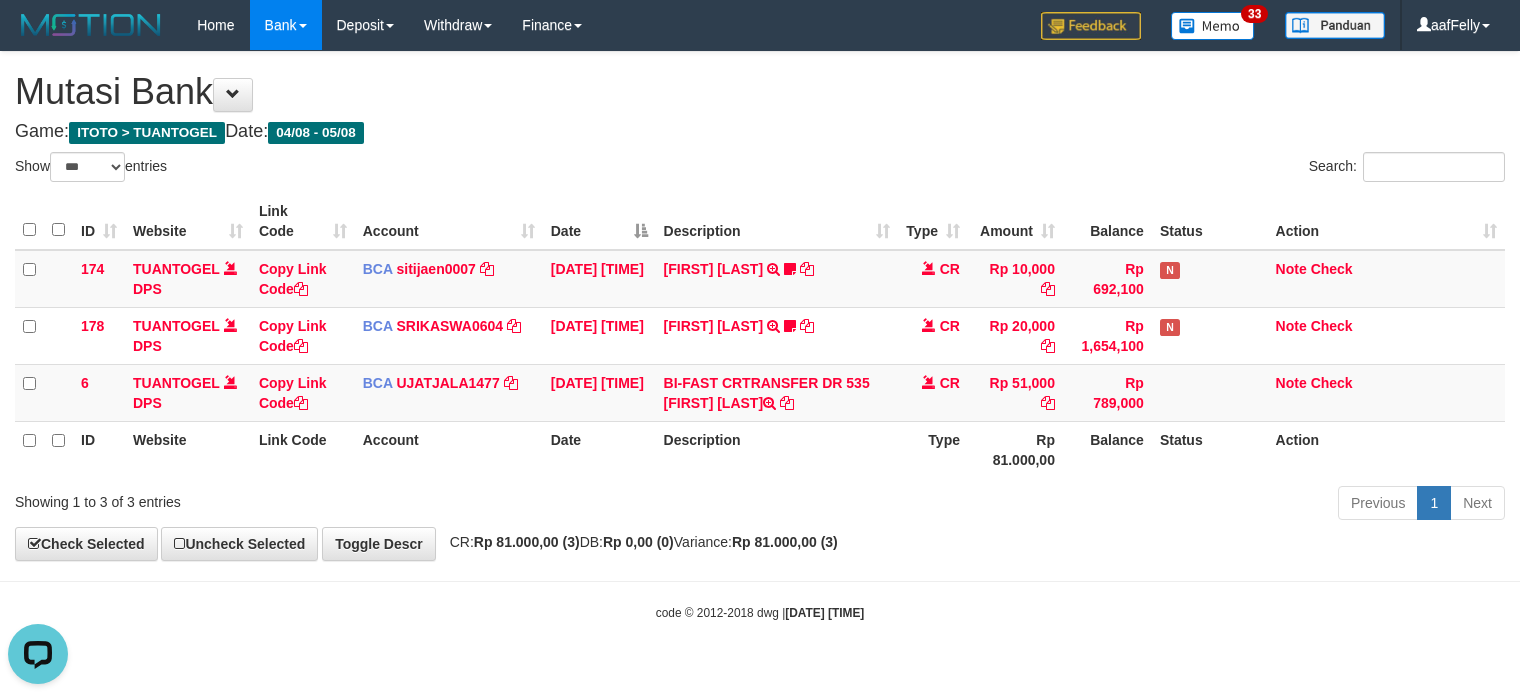 scroll, scrollTop: 0, scrollLeft: 0, axis: both 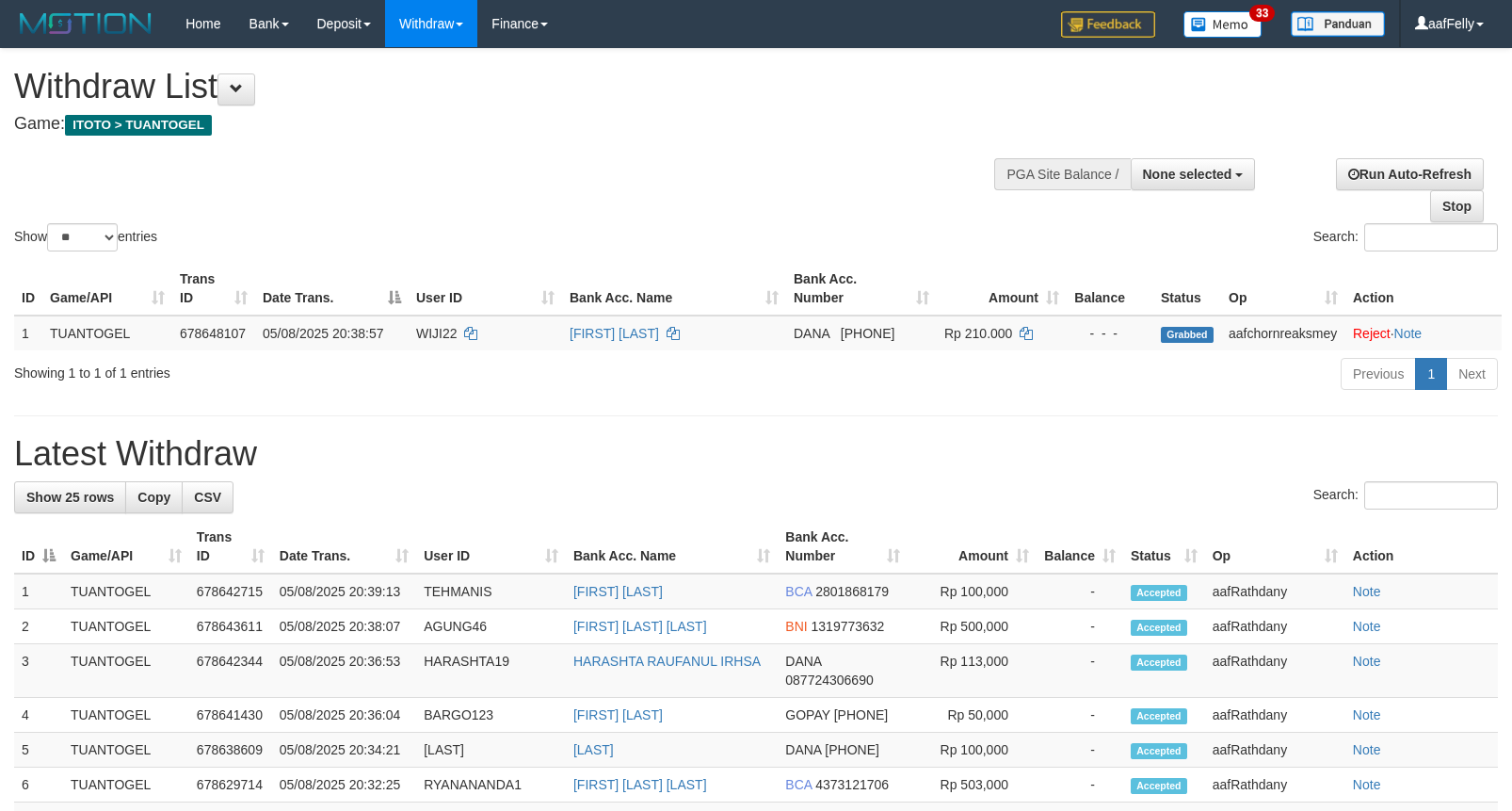 select 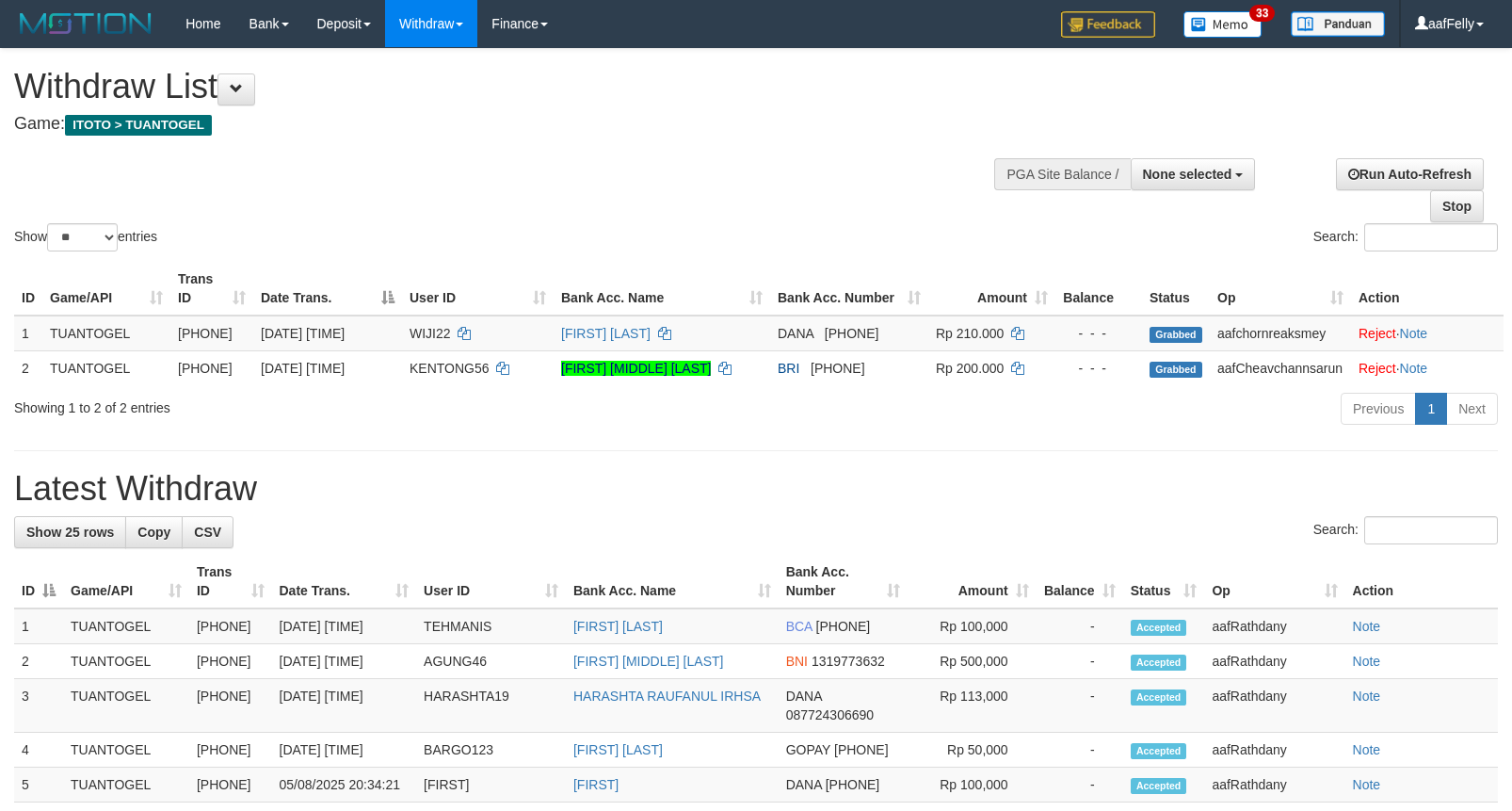 select 